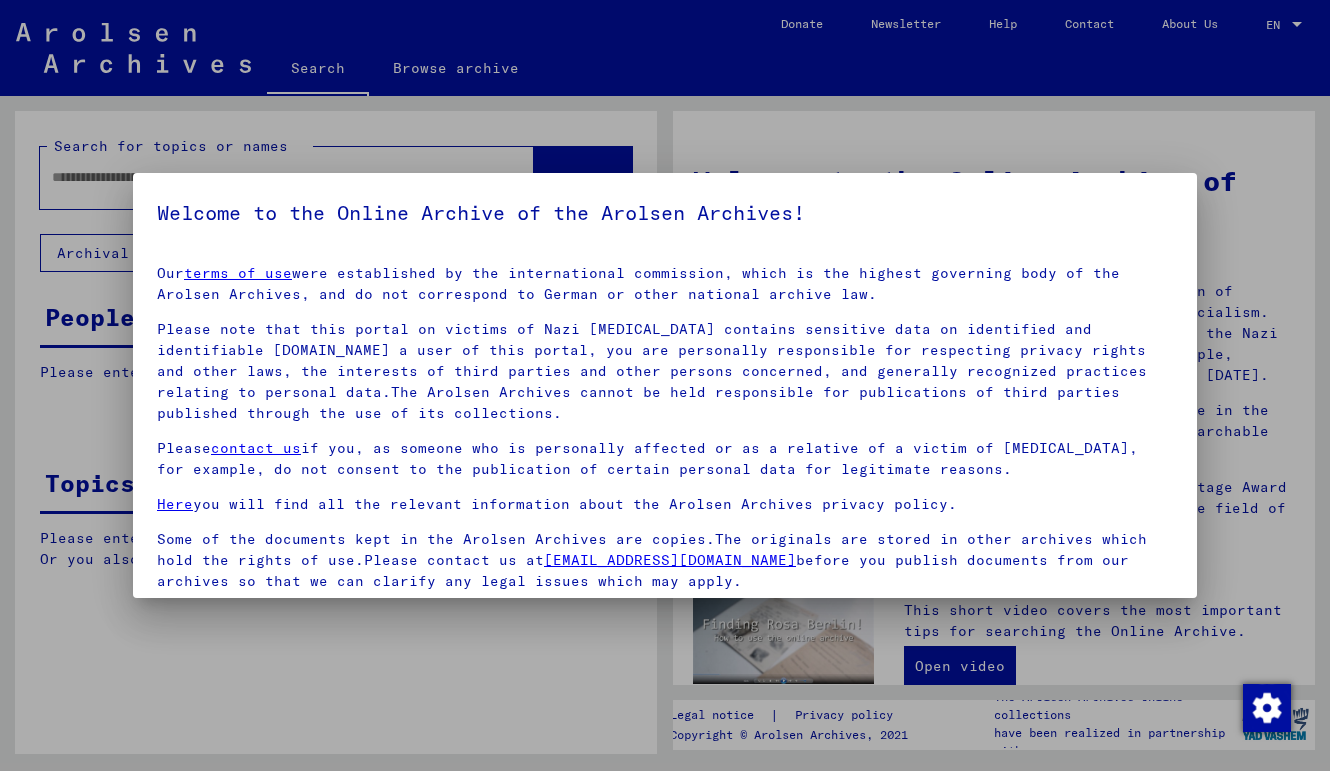 scroll, scrollTop: 0, scrollLeft: 0, axis: both 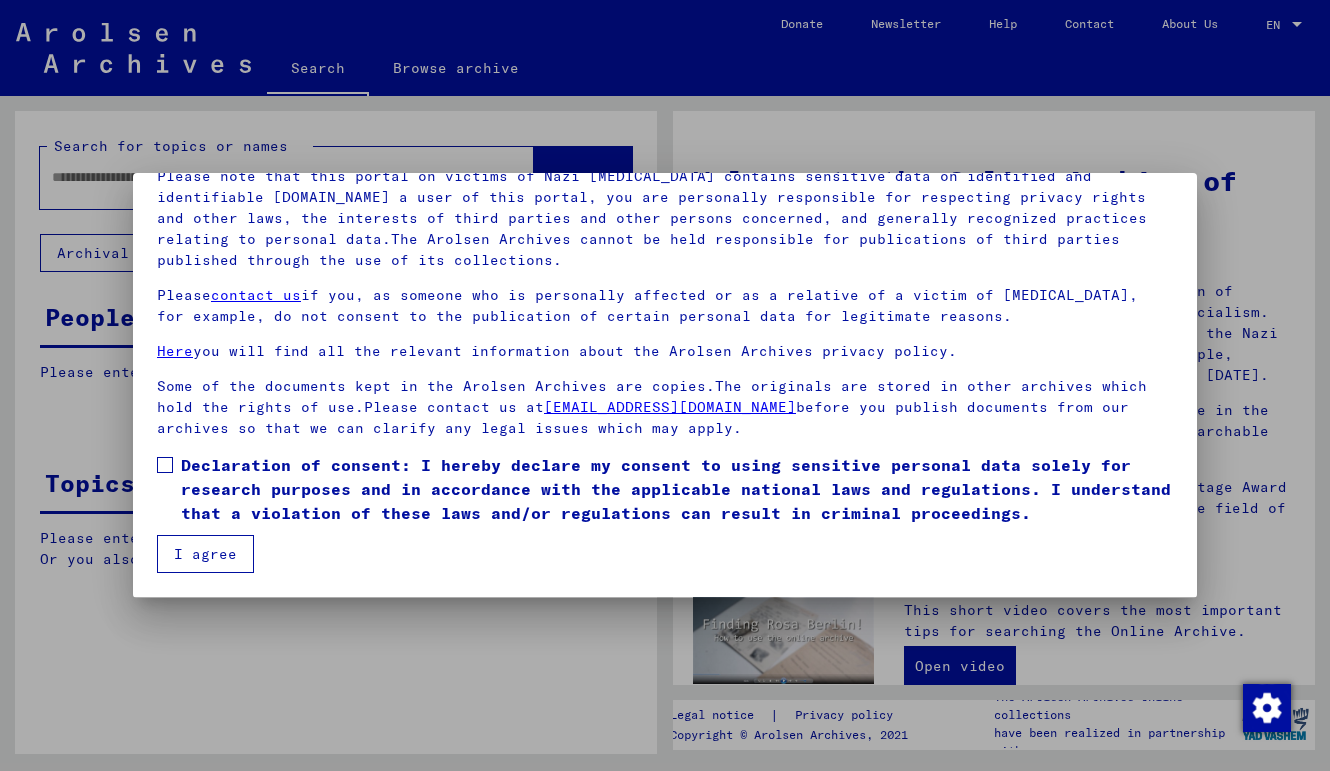 click at bounding box center (165, 465) 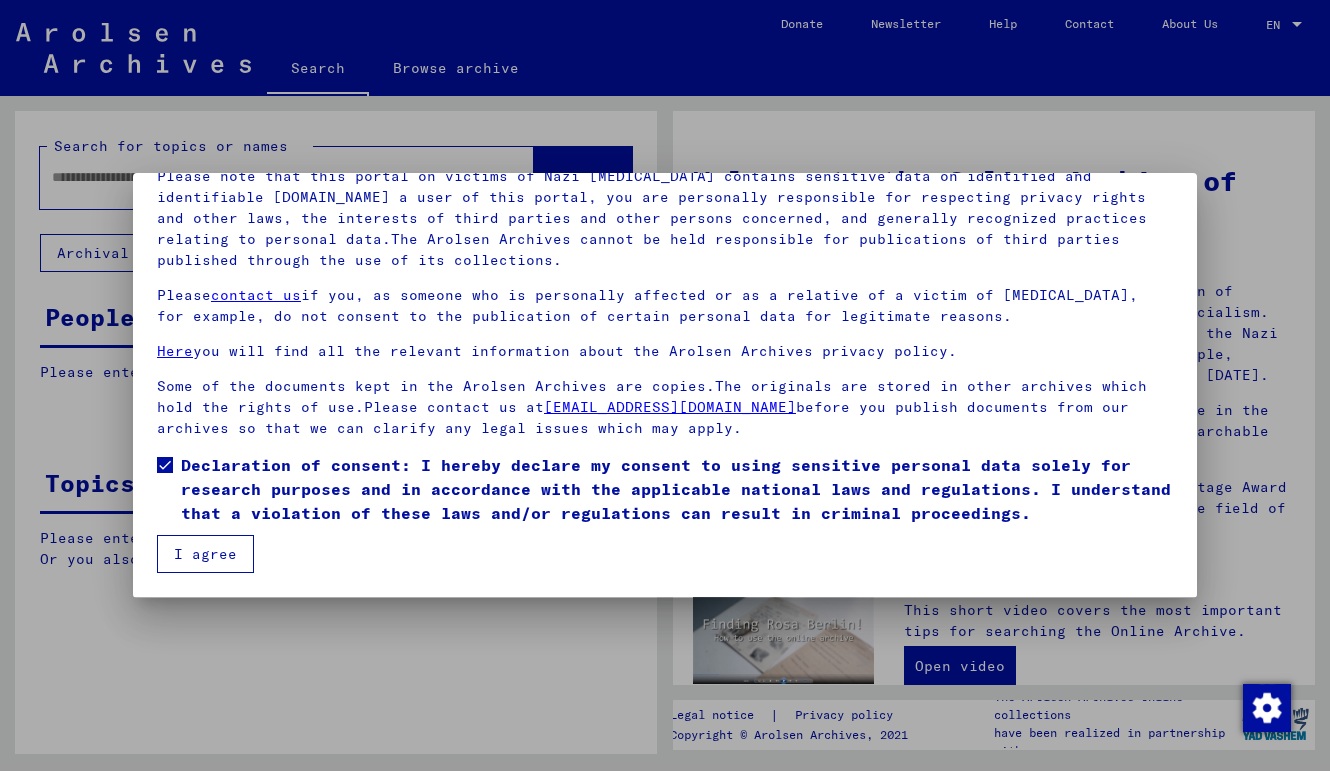click on "I agree" at bounding box center (205, 554) 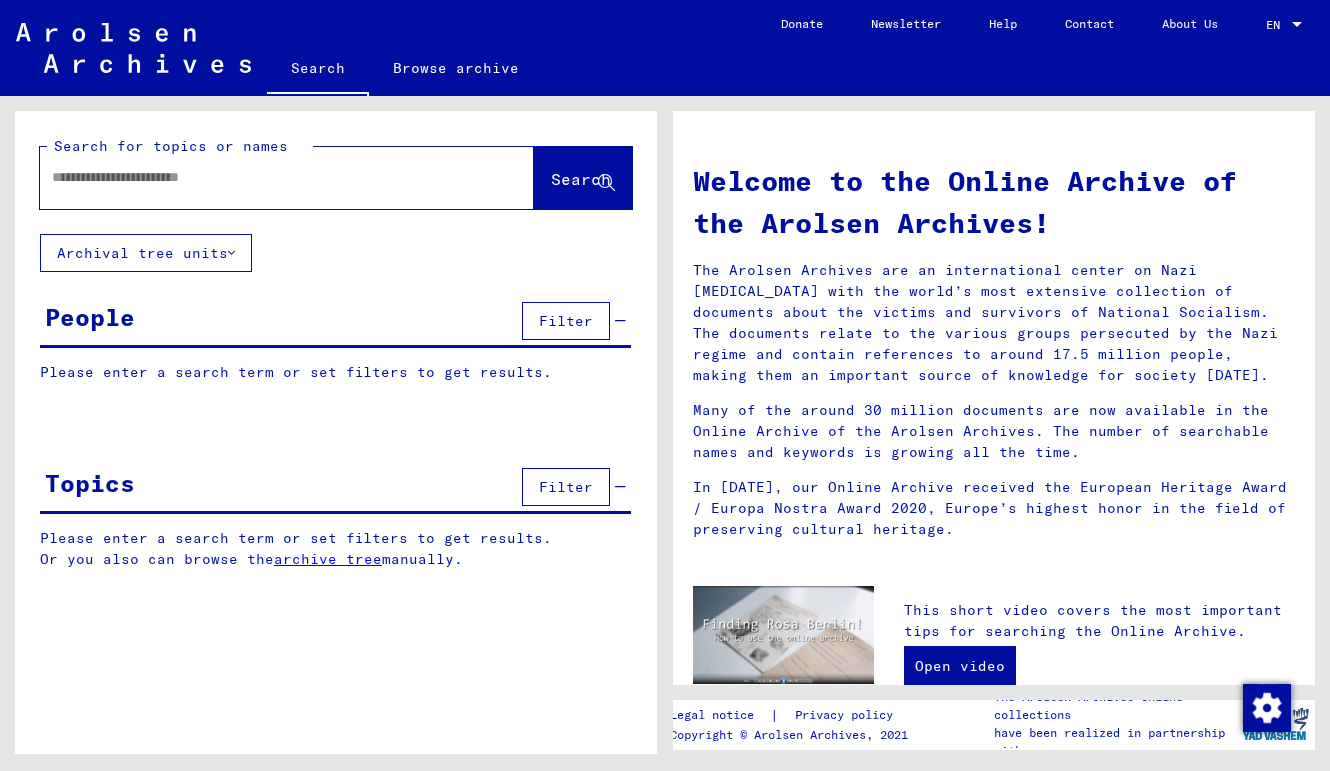 scroll, scrollTop: 0, scrollLeft: 0, axis: both 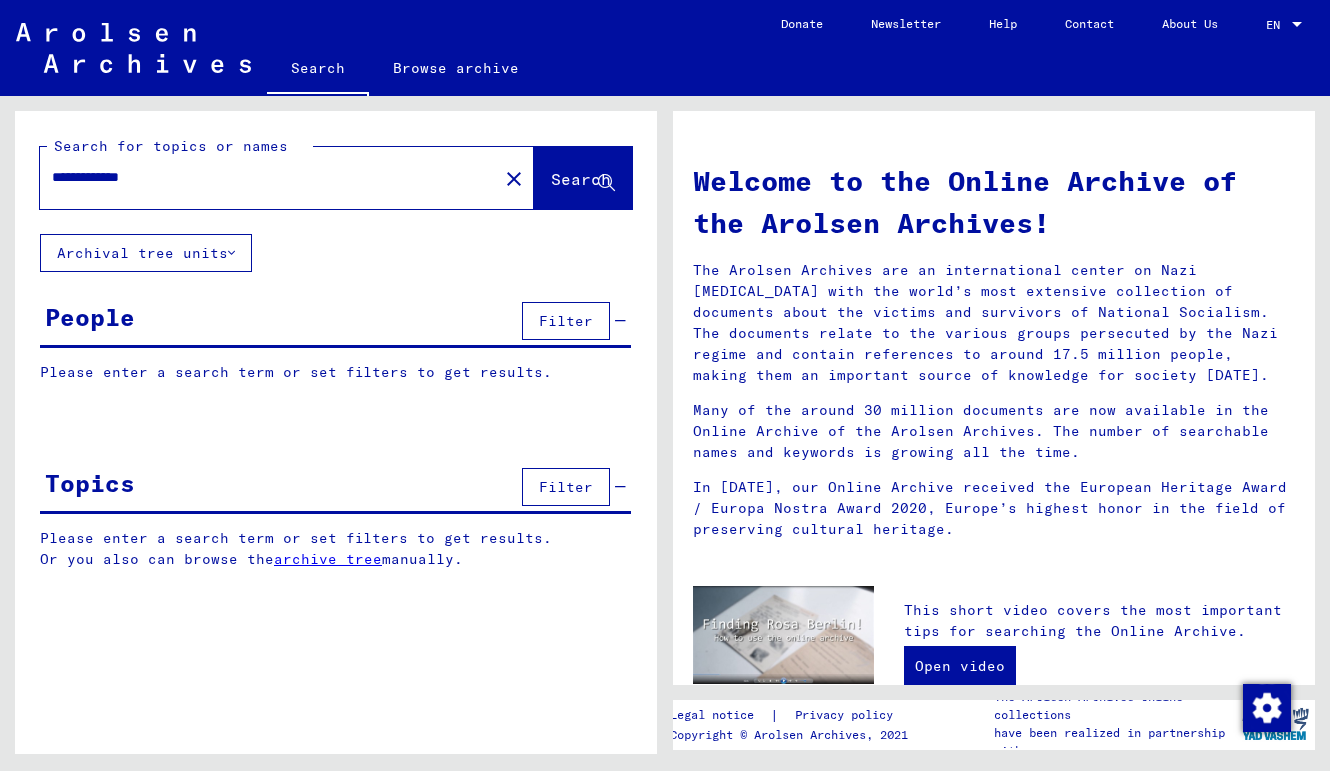 click on "Search" 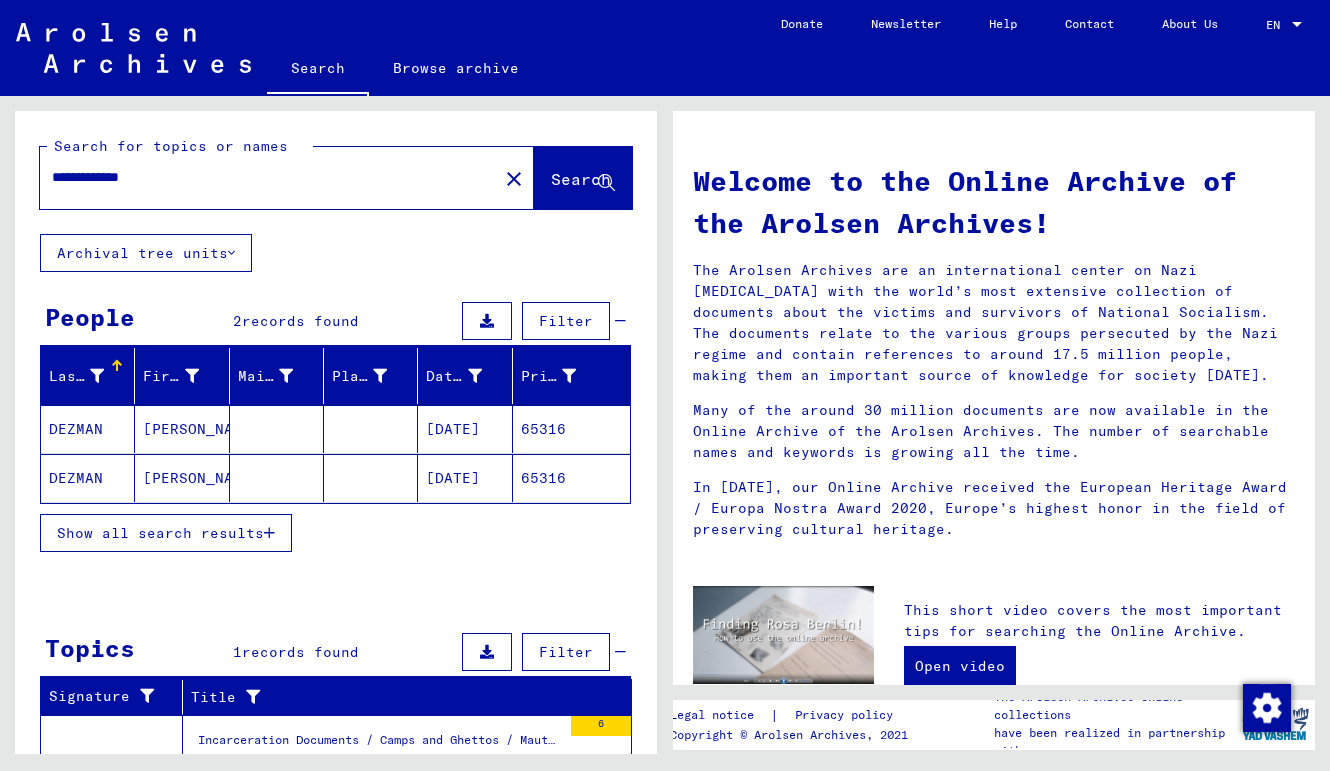 click on "[PERSON_NAME]" at bounding box center [182, 478] 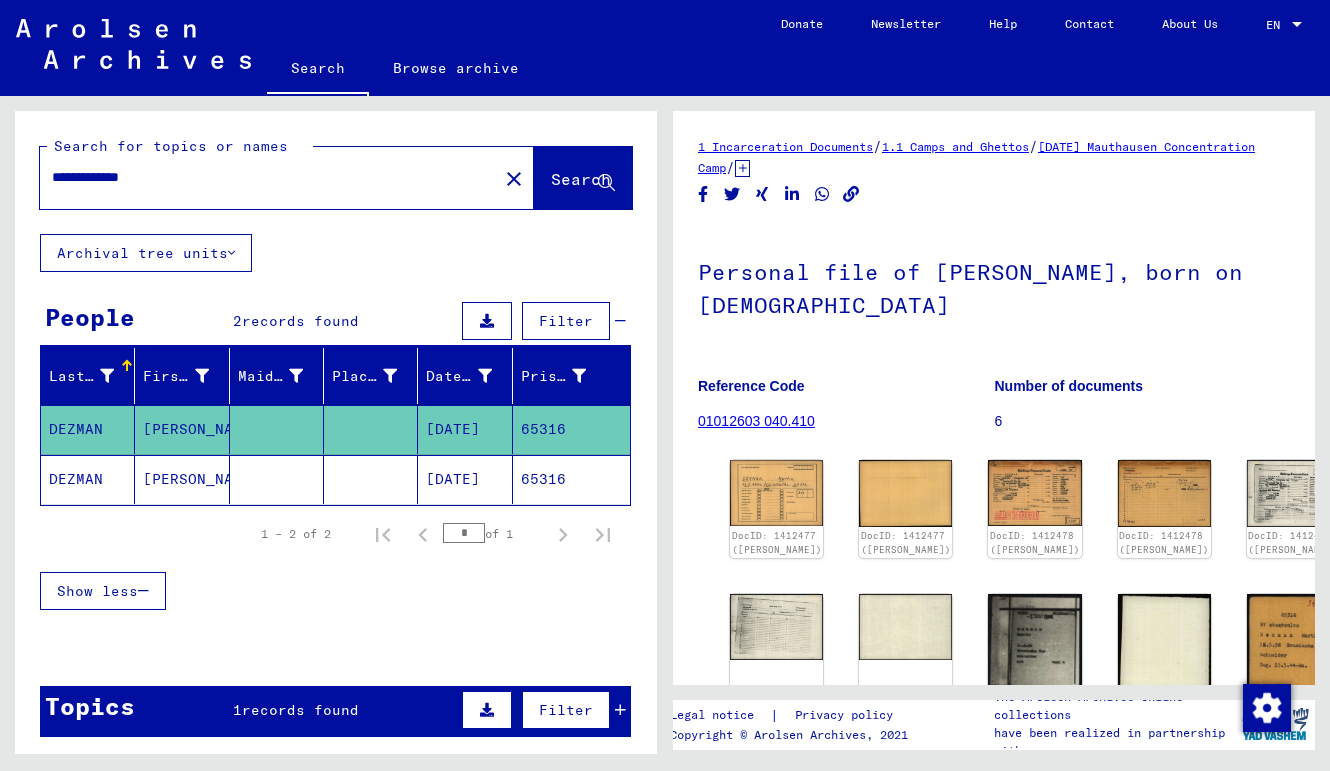 scroll, scrollTop: 0, scrollLeft: 0, axis: both 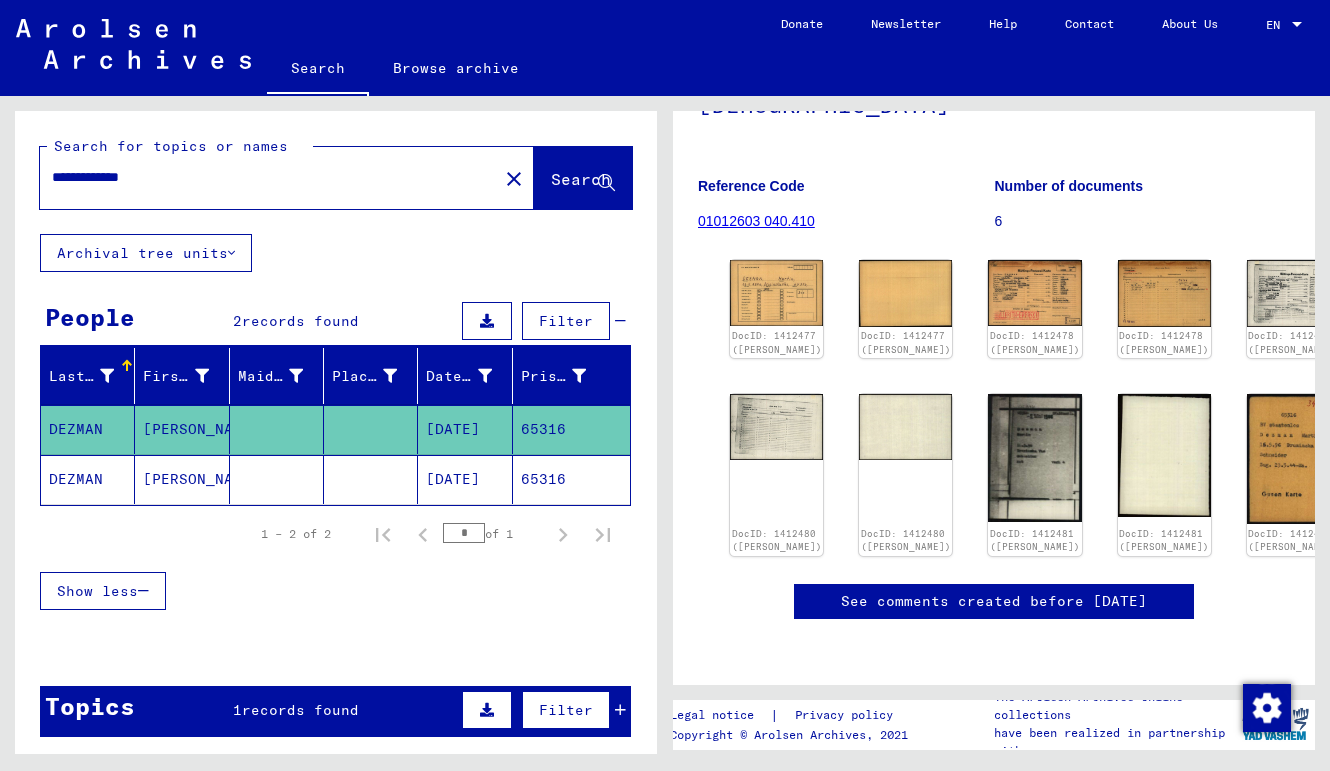 click on "[DATE]" 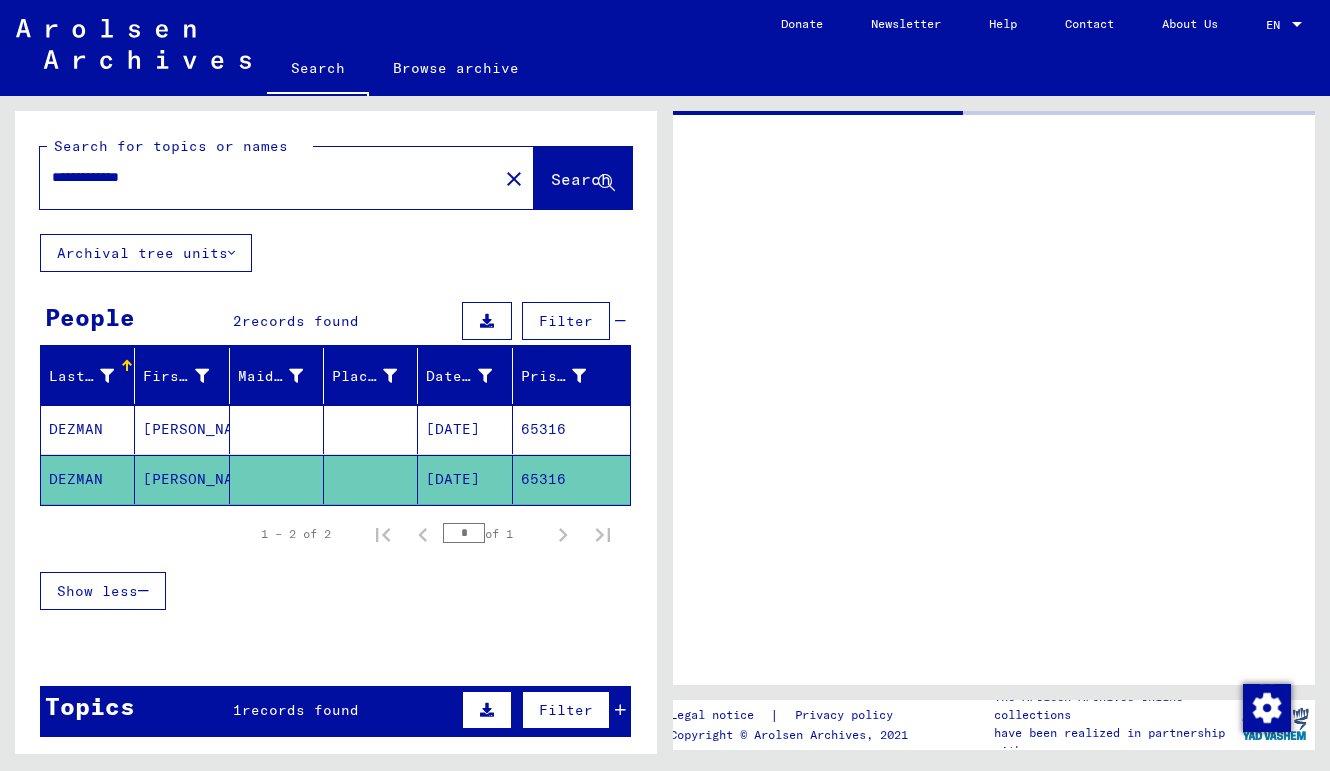 scroll, scrollTop: 0, scrollLeft: 0, axis: both 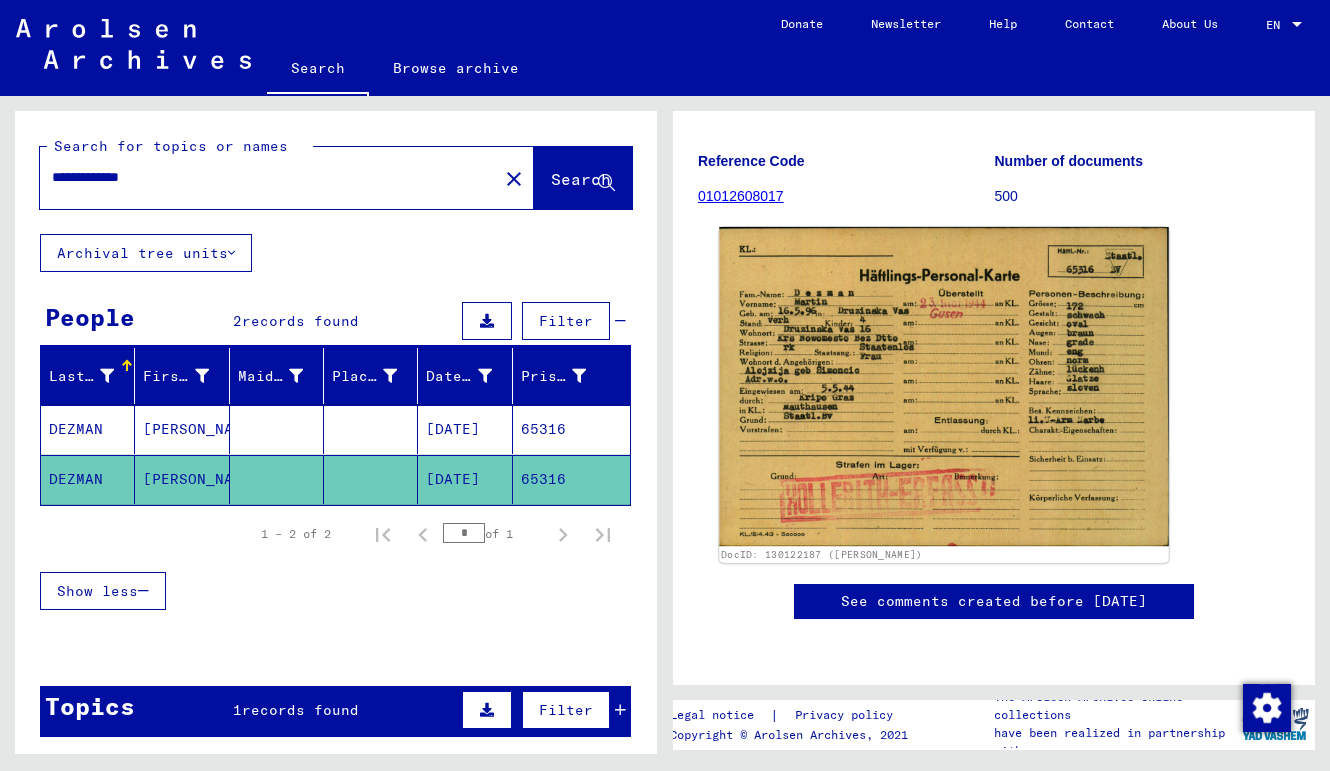 click 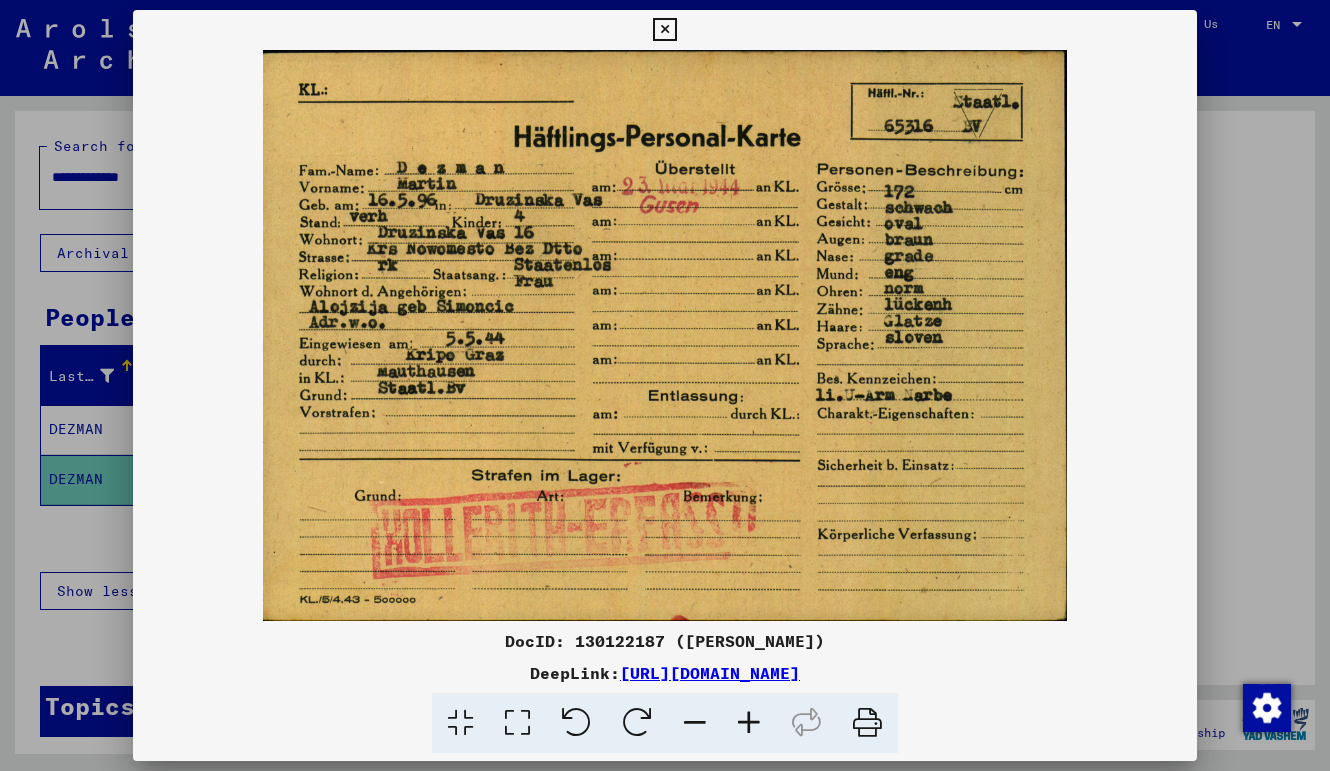 click at bounding box center (664, 30) 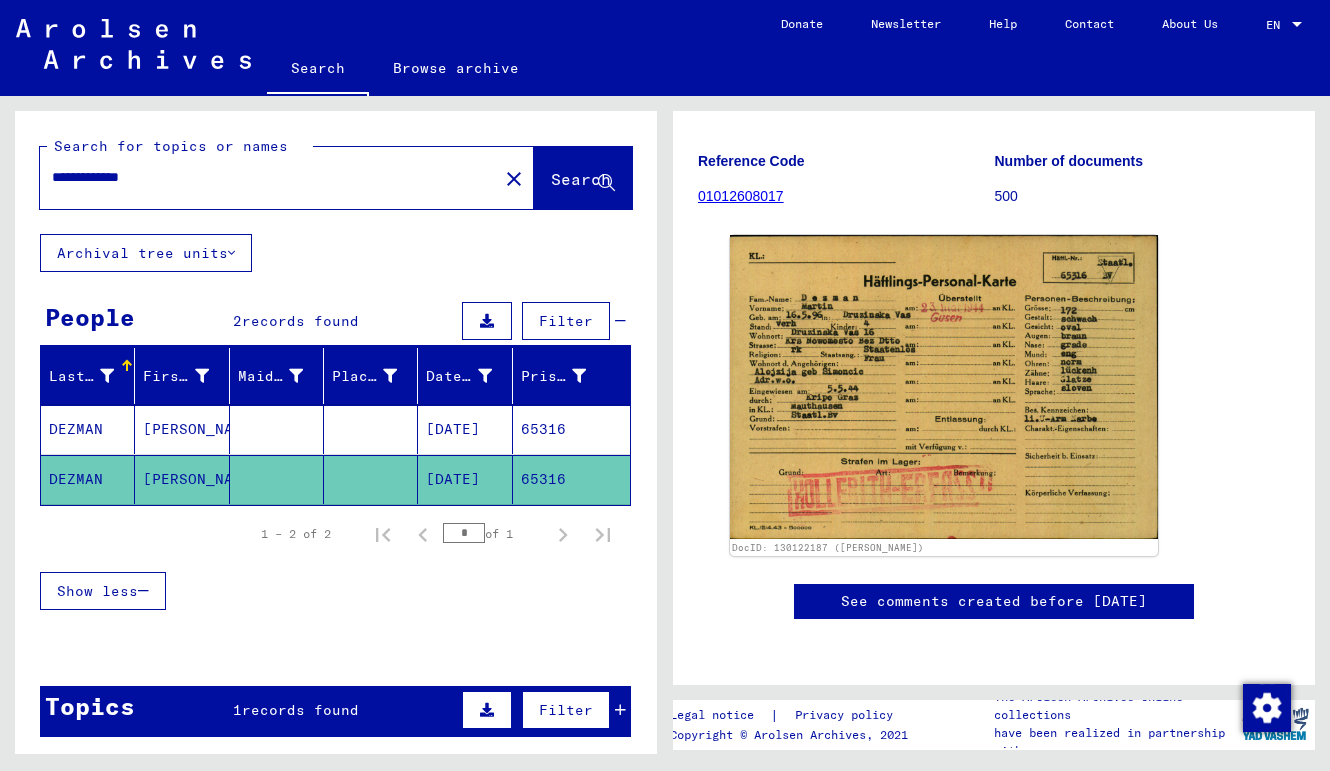 click at bounding box center [371, 479] 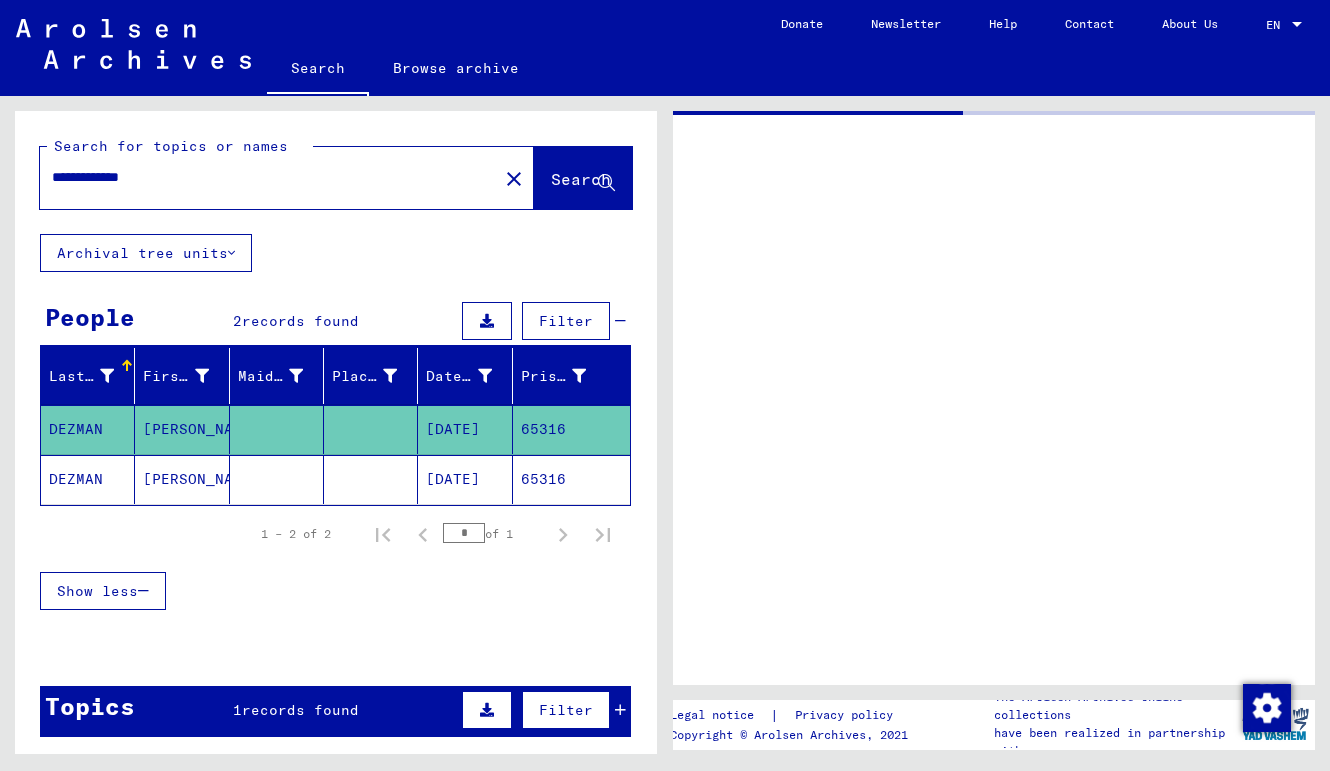 scroll, scrollTop: 0, scrollLeft: 0, axis: both 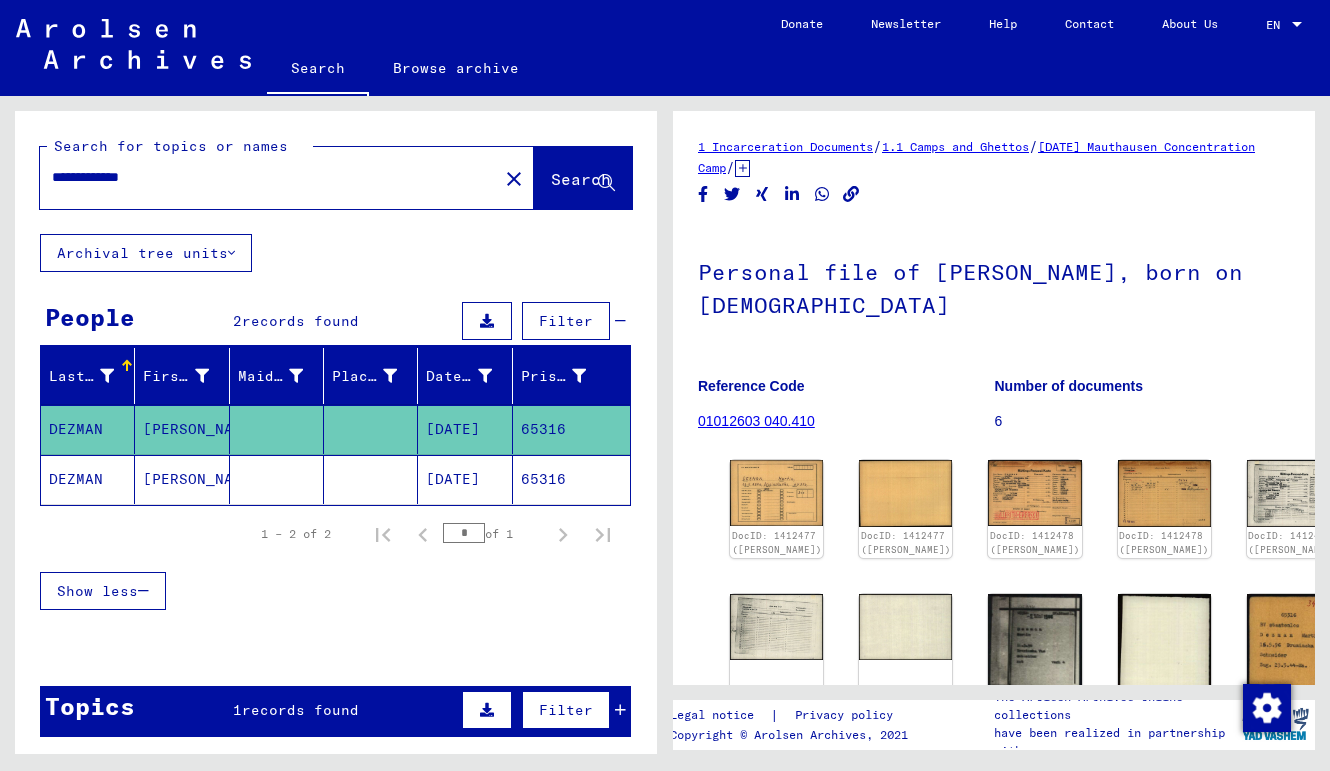 click on "**********" at bounding box center [269, 177] 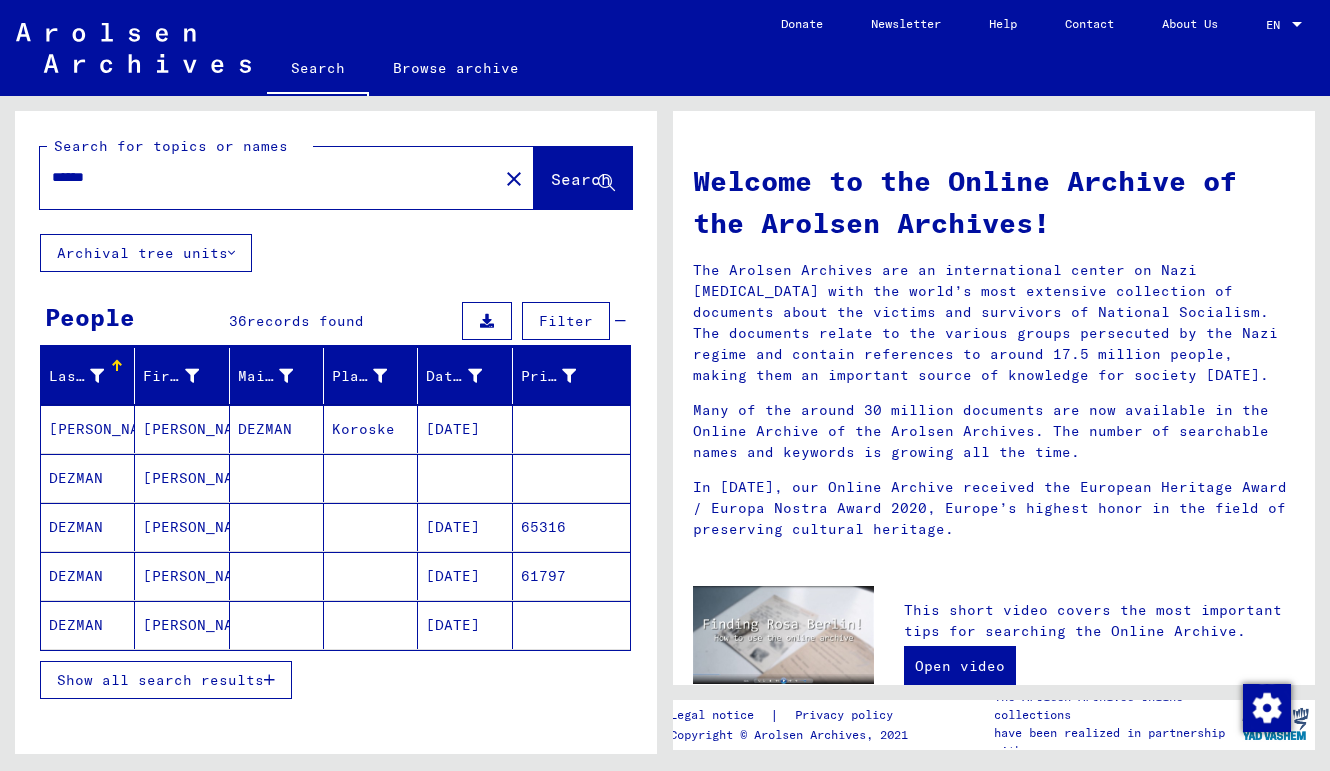 click on "[DATE]" 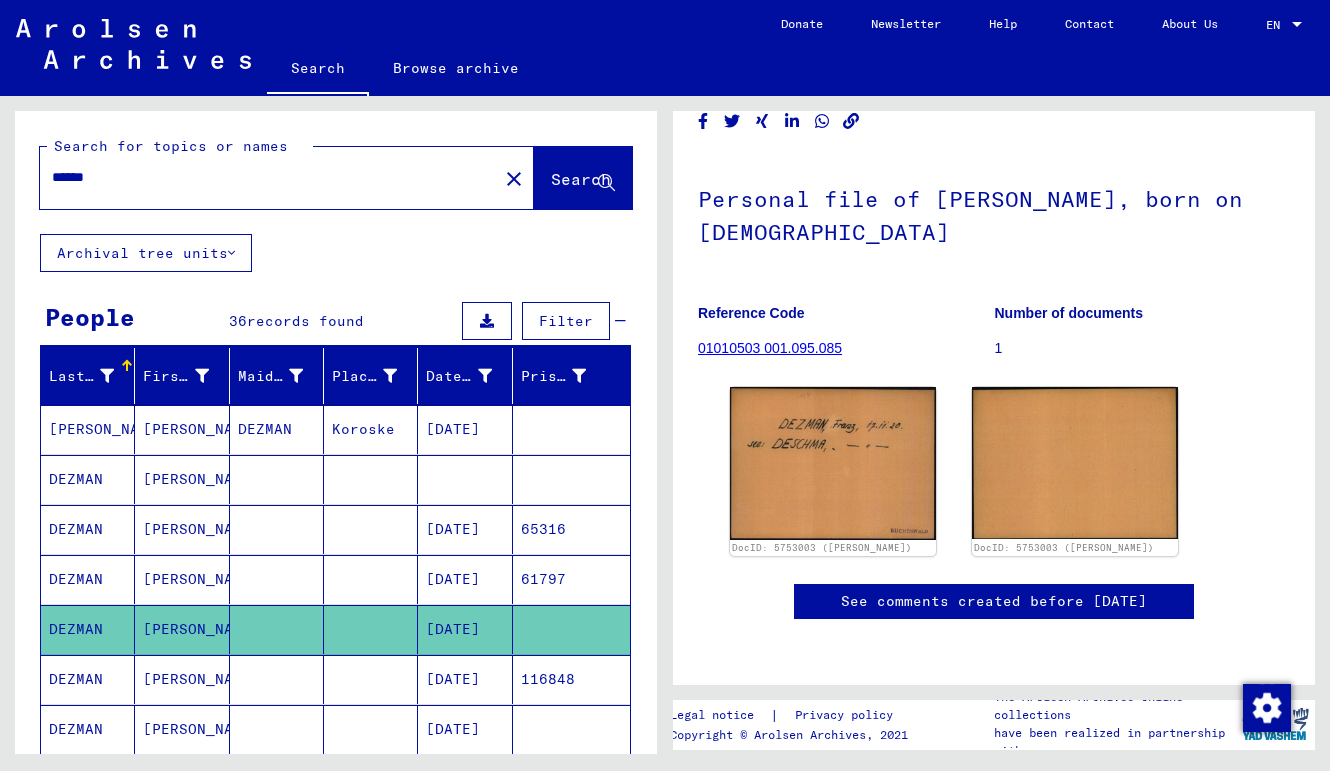 scroll, scrollTop: 162, scrollLeft: 0, axis: vertical 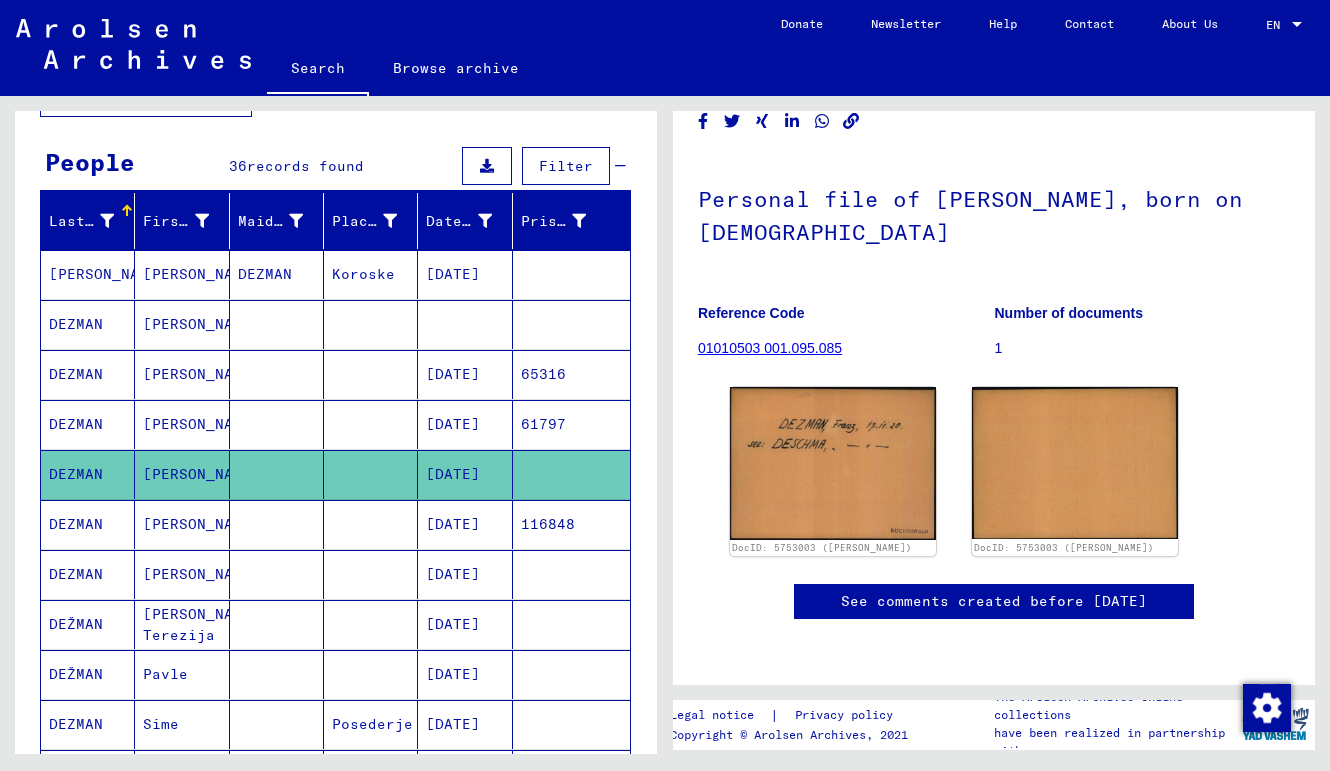 click on "[DATE]" at bounding box center [465, 574] 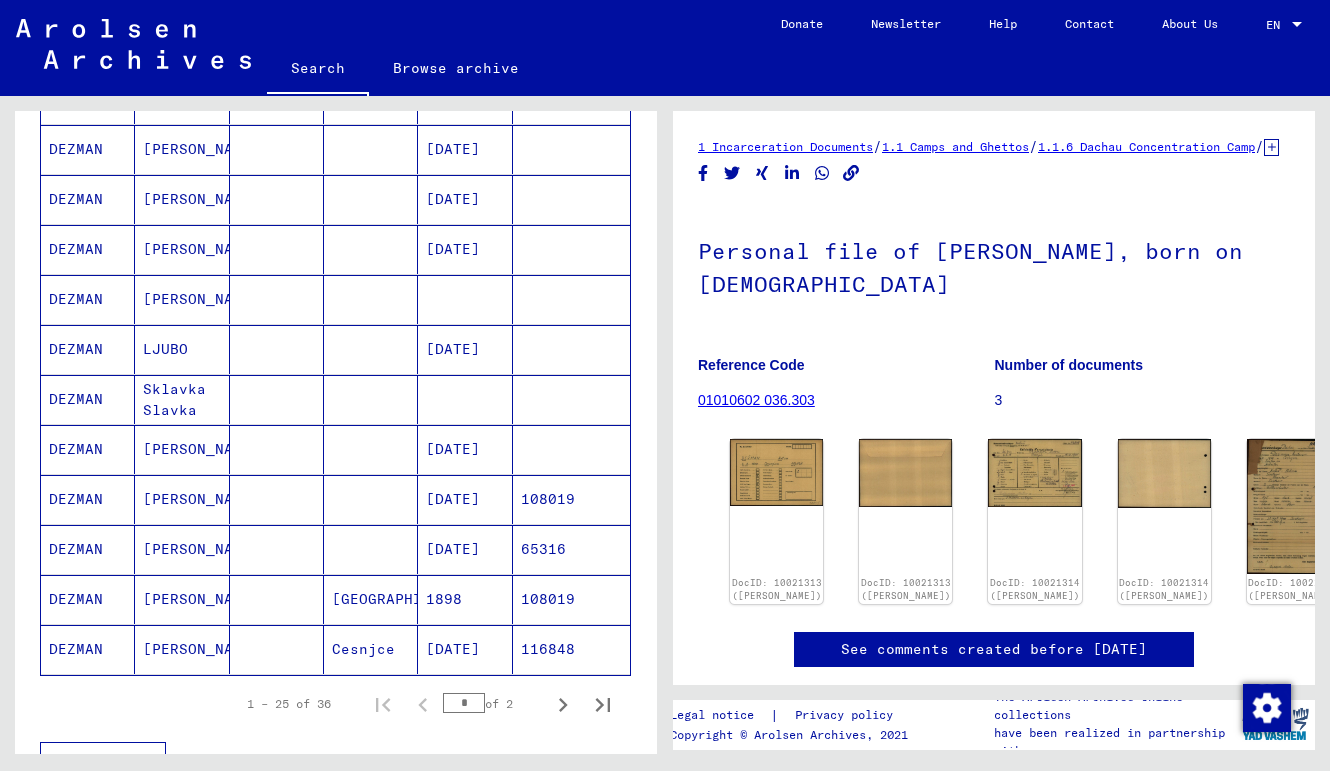 scroll, scrollTop: 993, scrollLeft: 0, axis: vertical 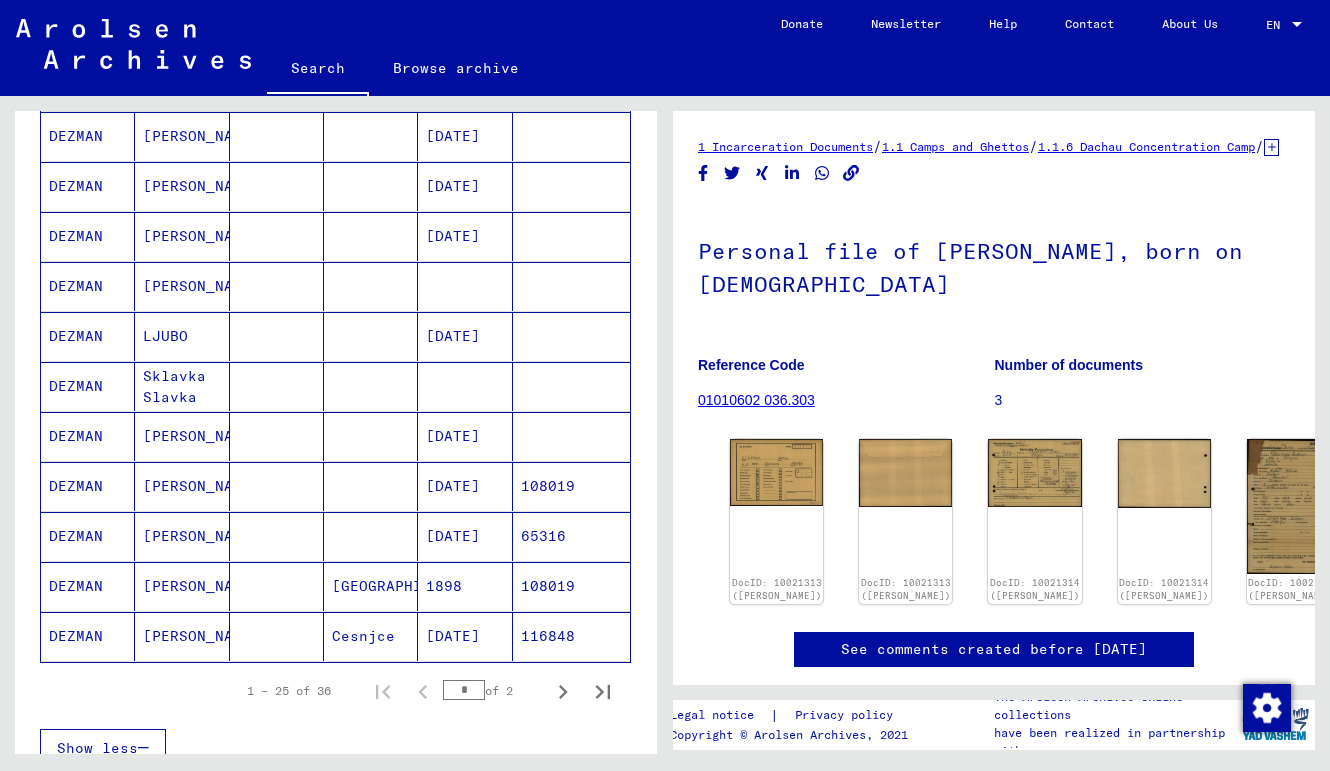 click on "[DATE]" at bounding box center (465, 586) 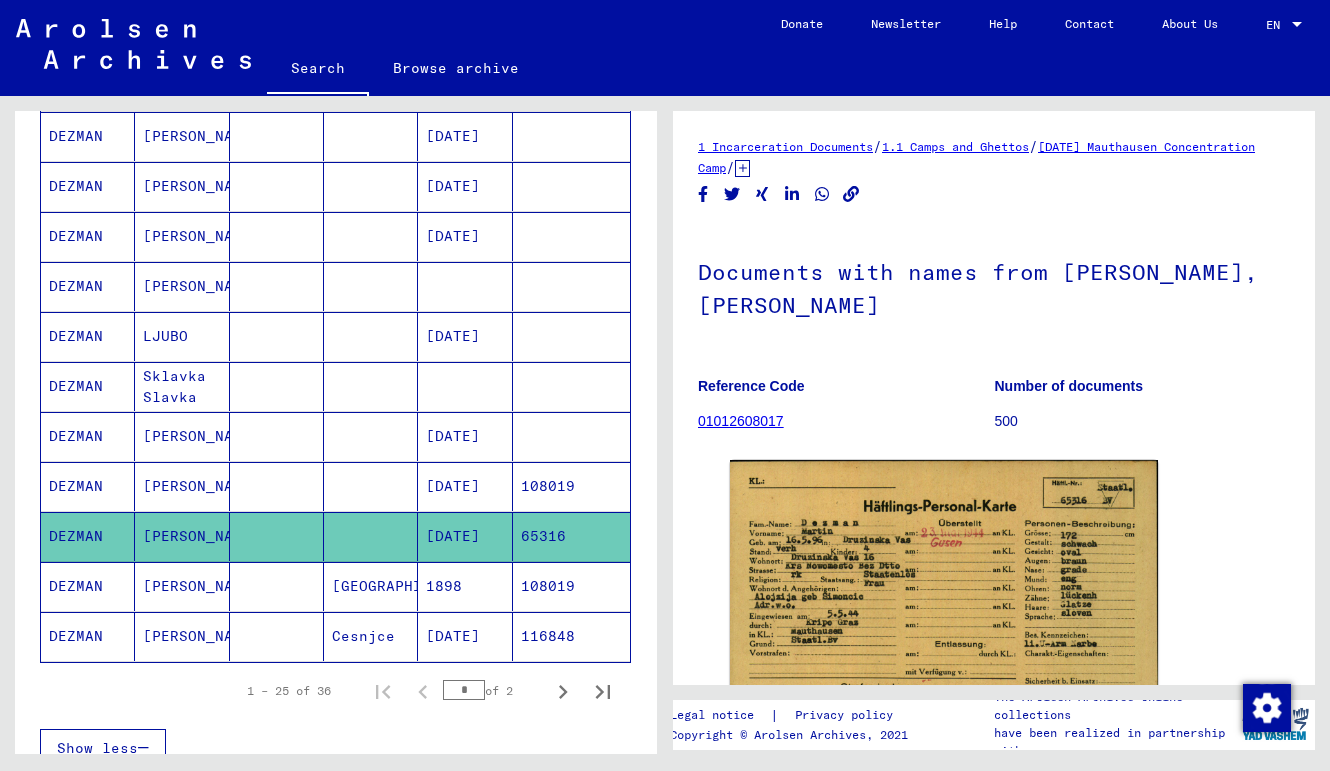 click on "[DATE]" 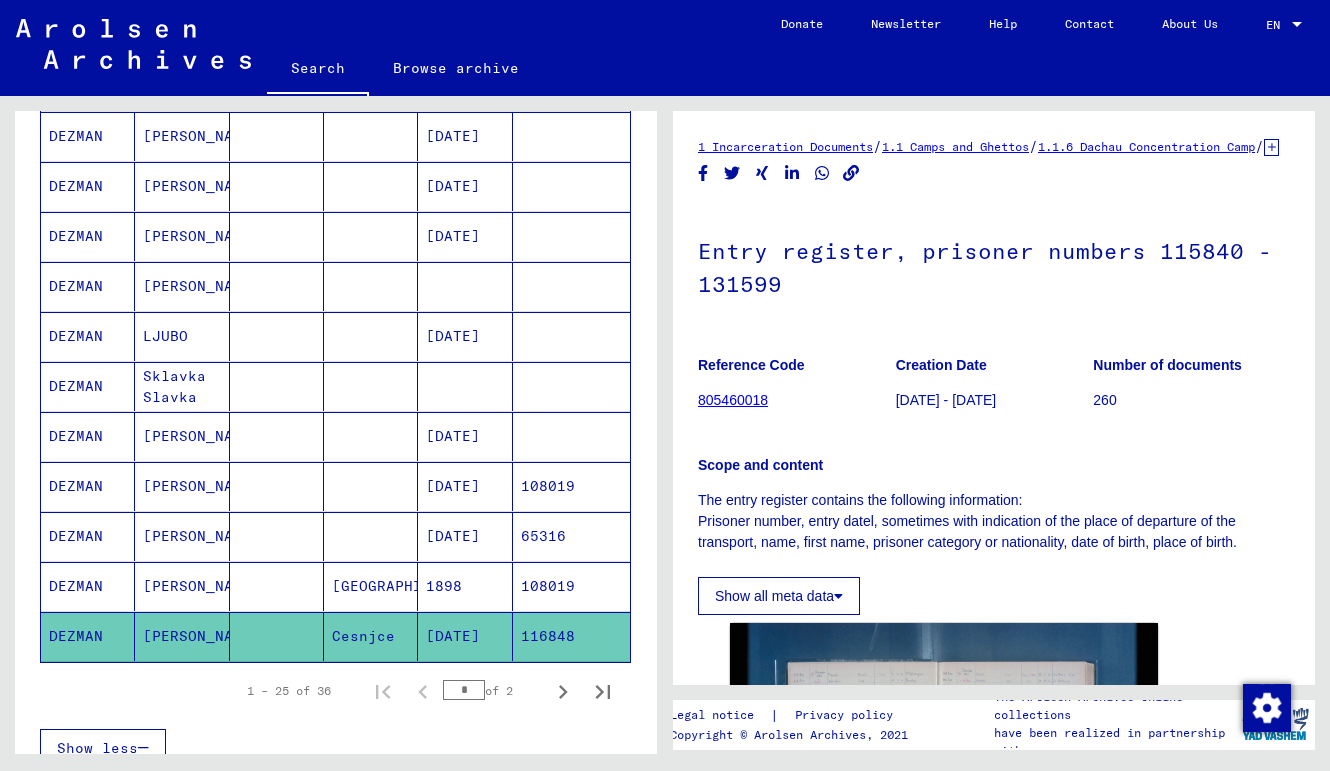 scroll, scrollTop: 0, scrollLeft: 0, axis: both 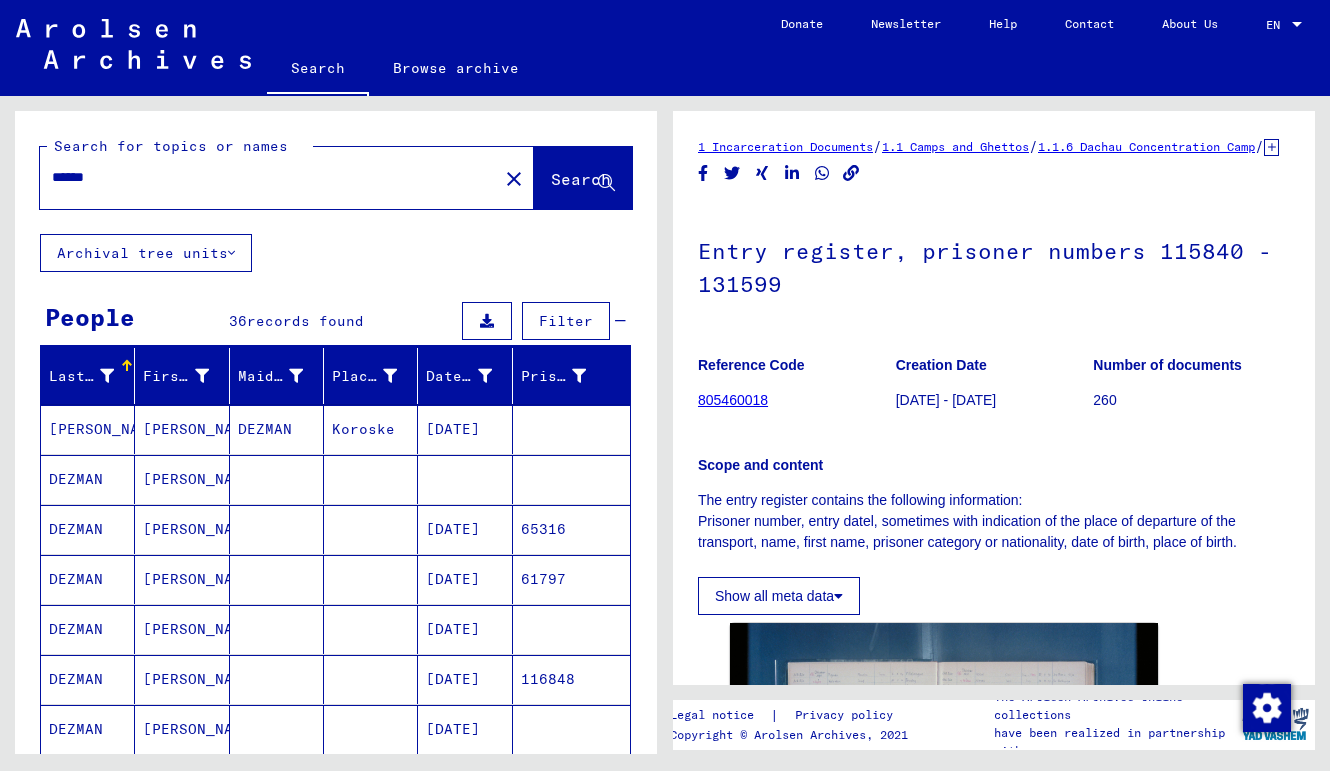 drag, startPoint x: 115, startPoint y: 174, endPoint x: 2, endPoint y: 174, distance: 113 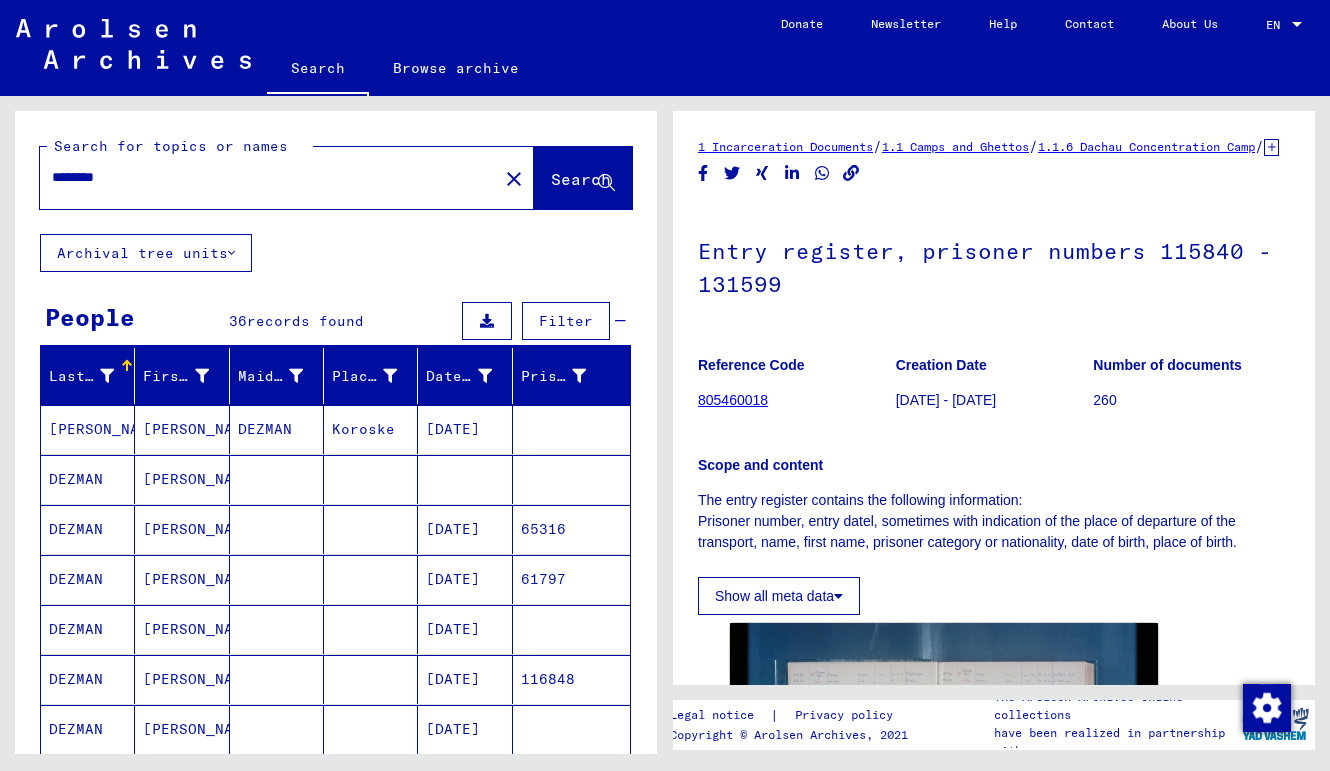 type on "********" 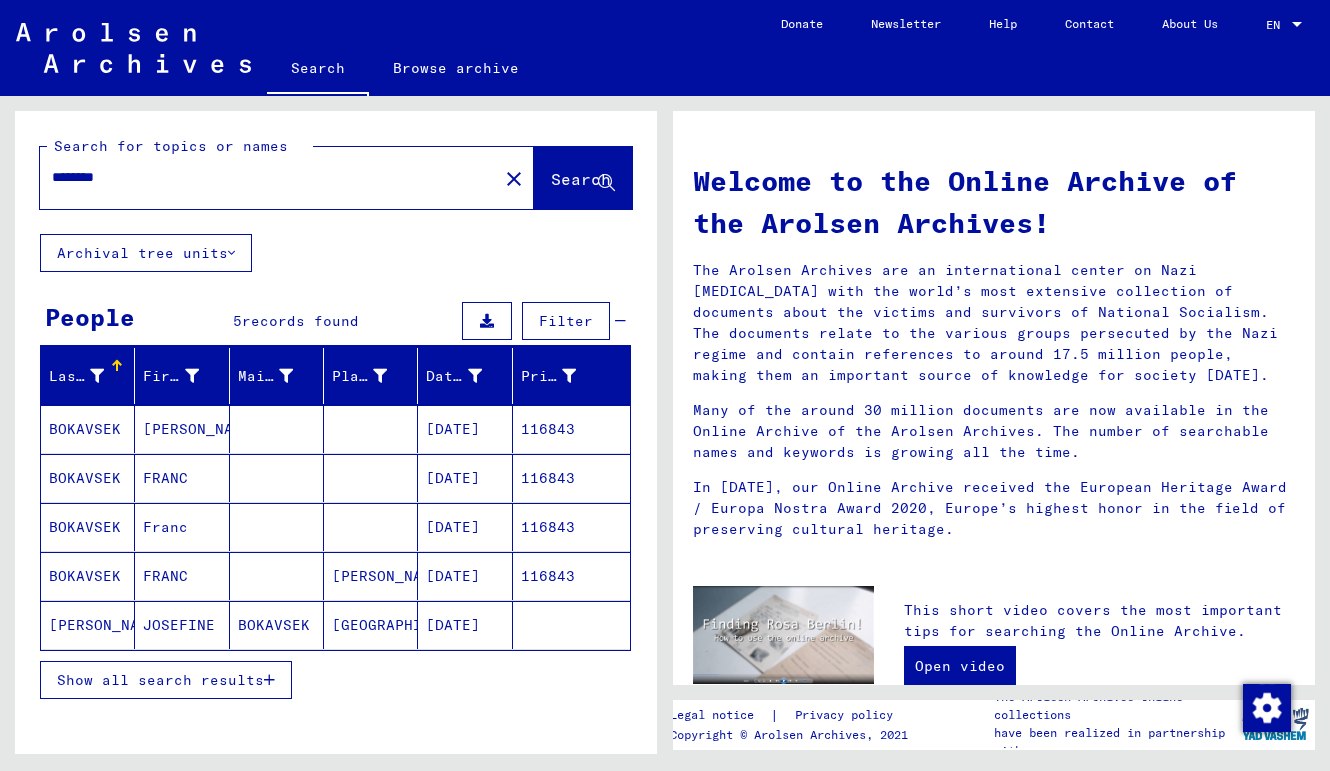 click on "[DATE]" at bounding box center (465, 576) 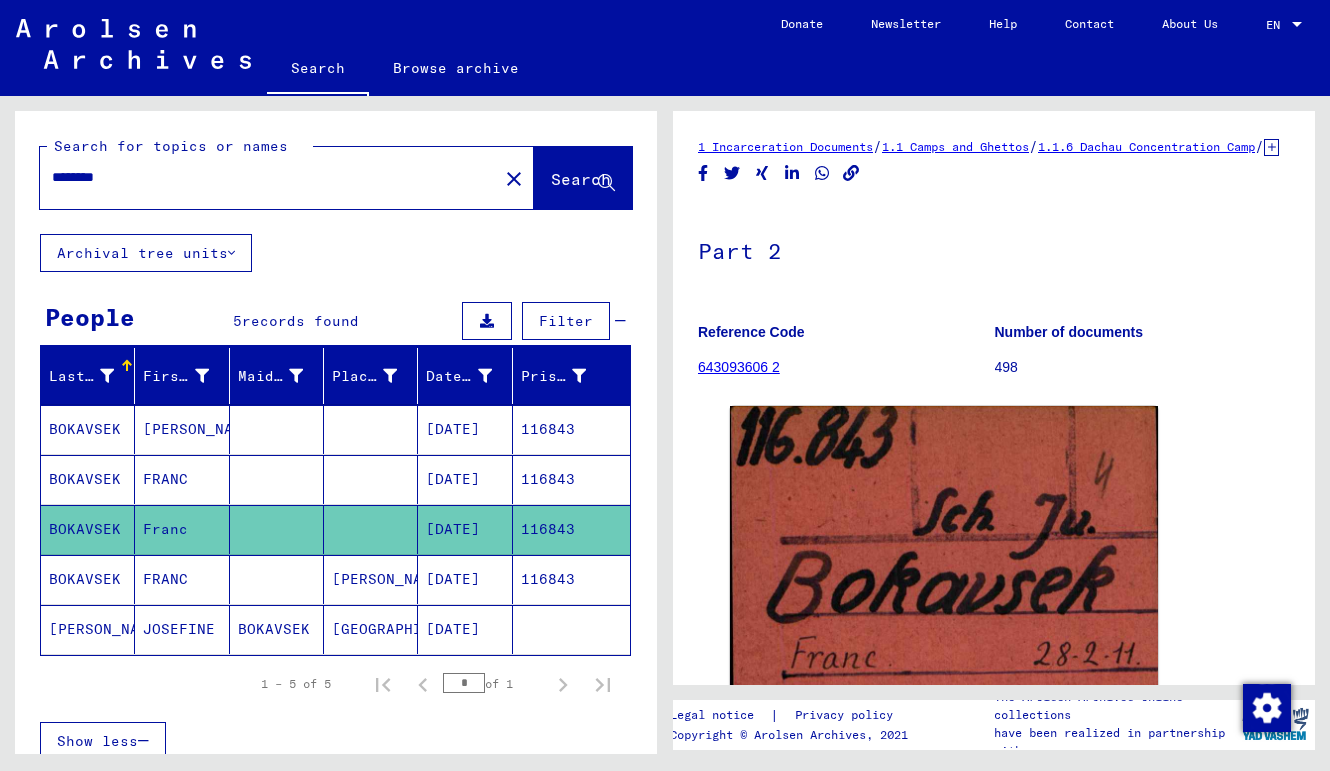 scroll, scrollTop: 0, scrollLeft: 0, axis: both 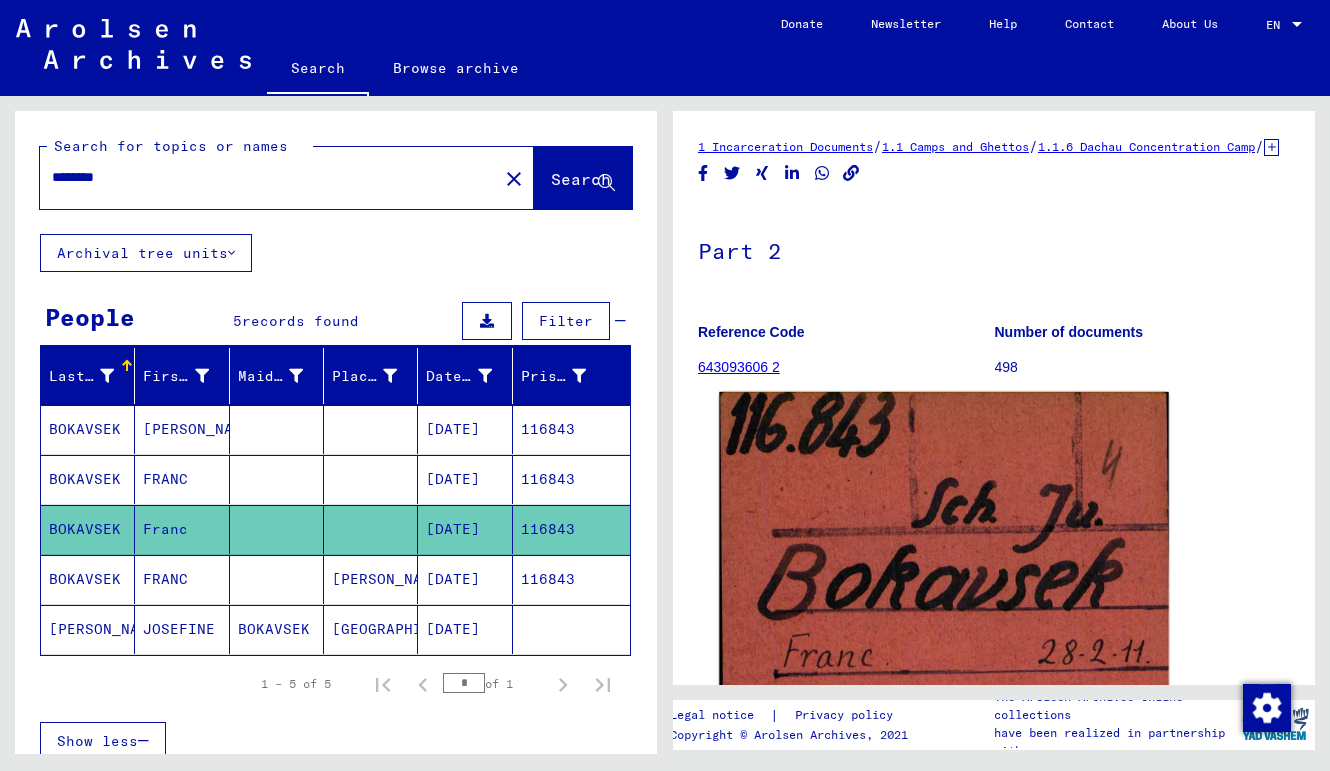 click 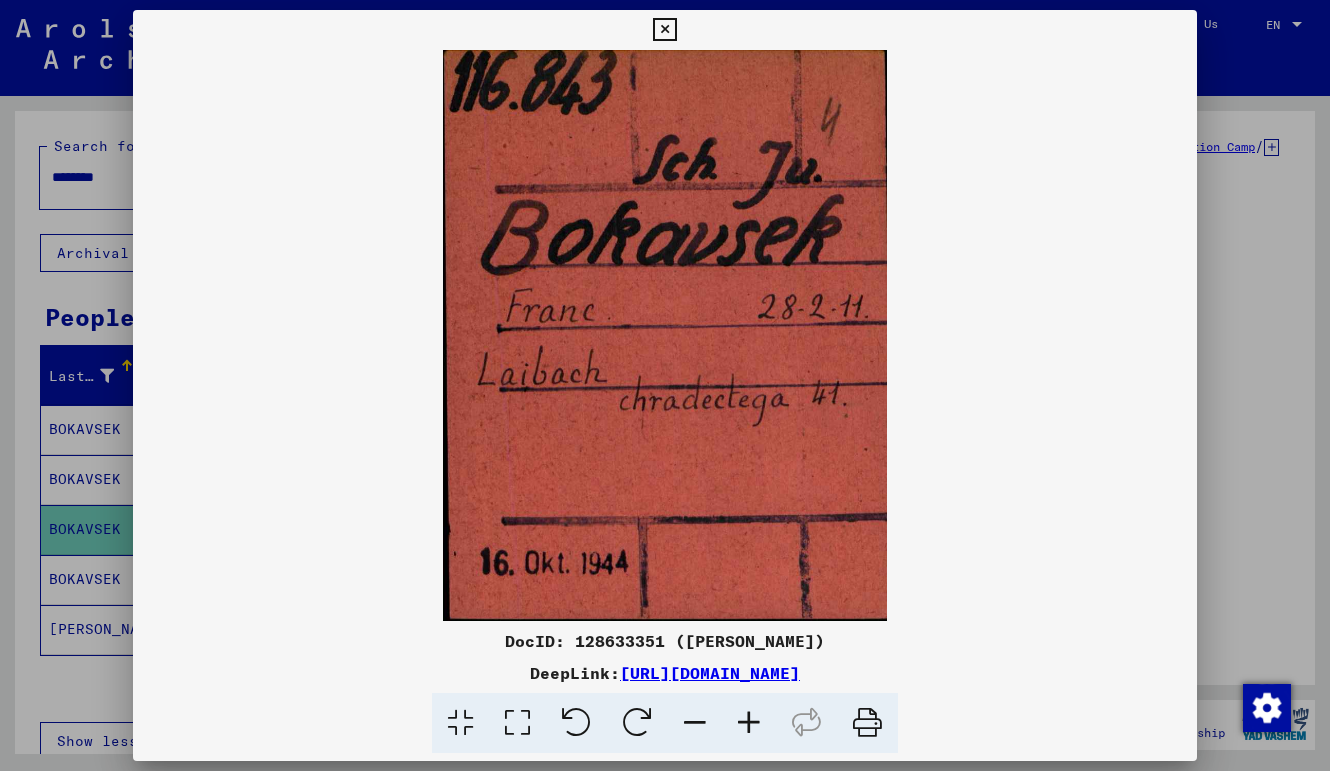 click at bounding box center (665, 385) 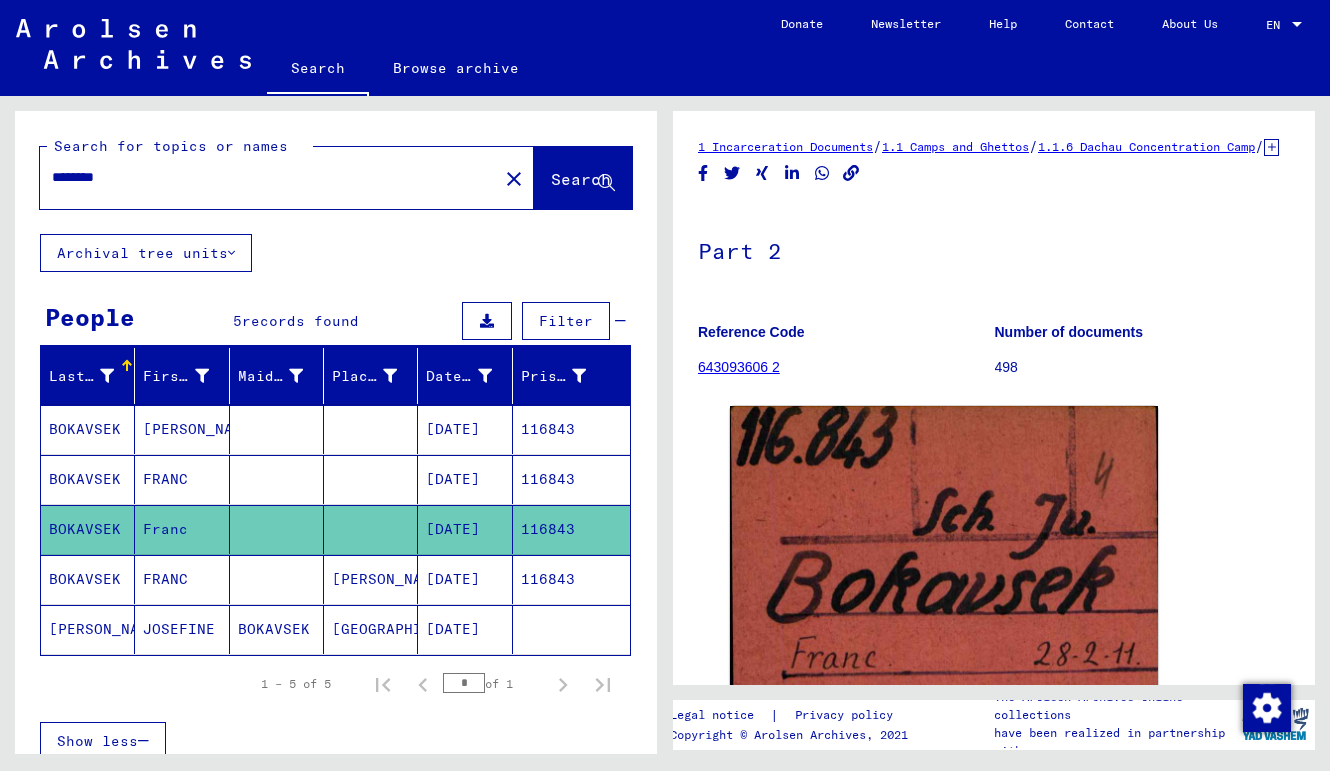 click on "BOKAVSEK" at bounding box center (88, 529) 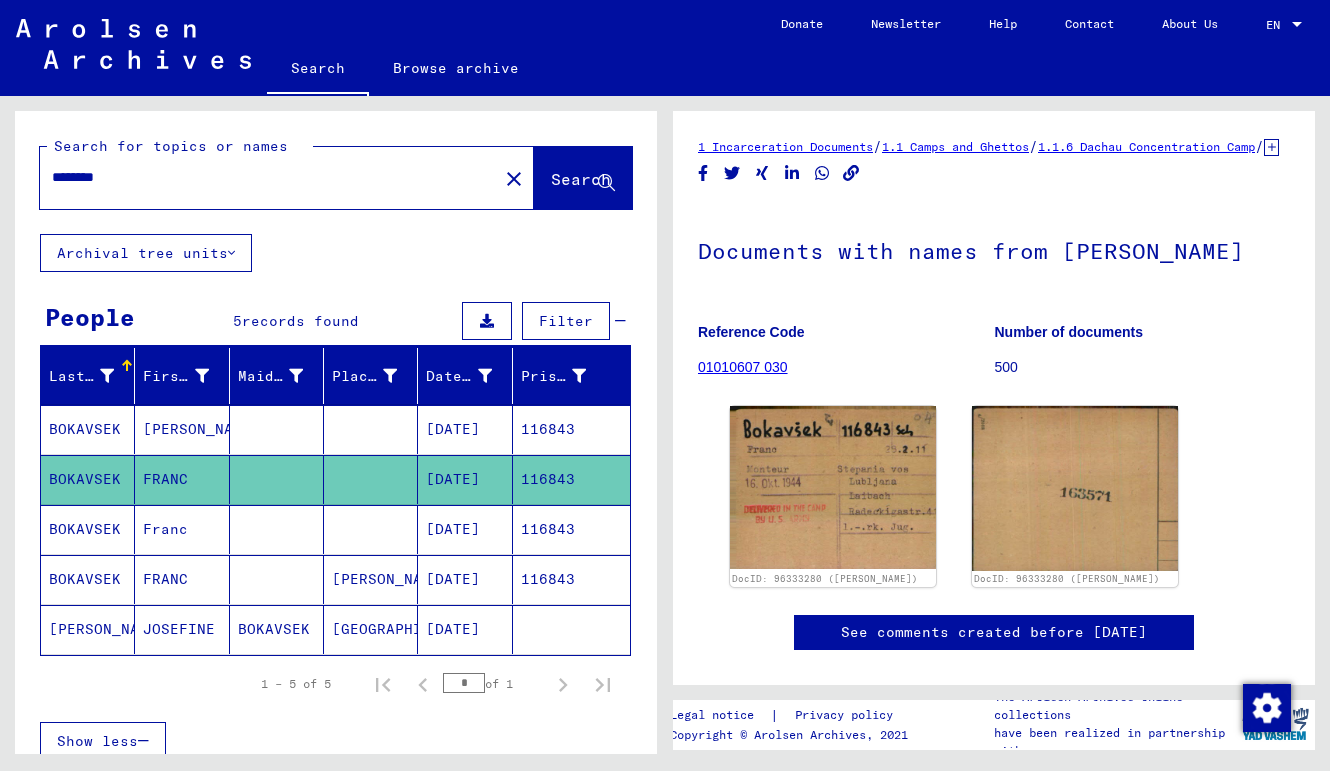 scroll, scrollTop: 0, scrollLeft: 0, axis: both 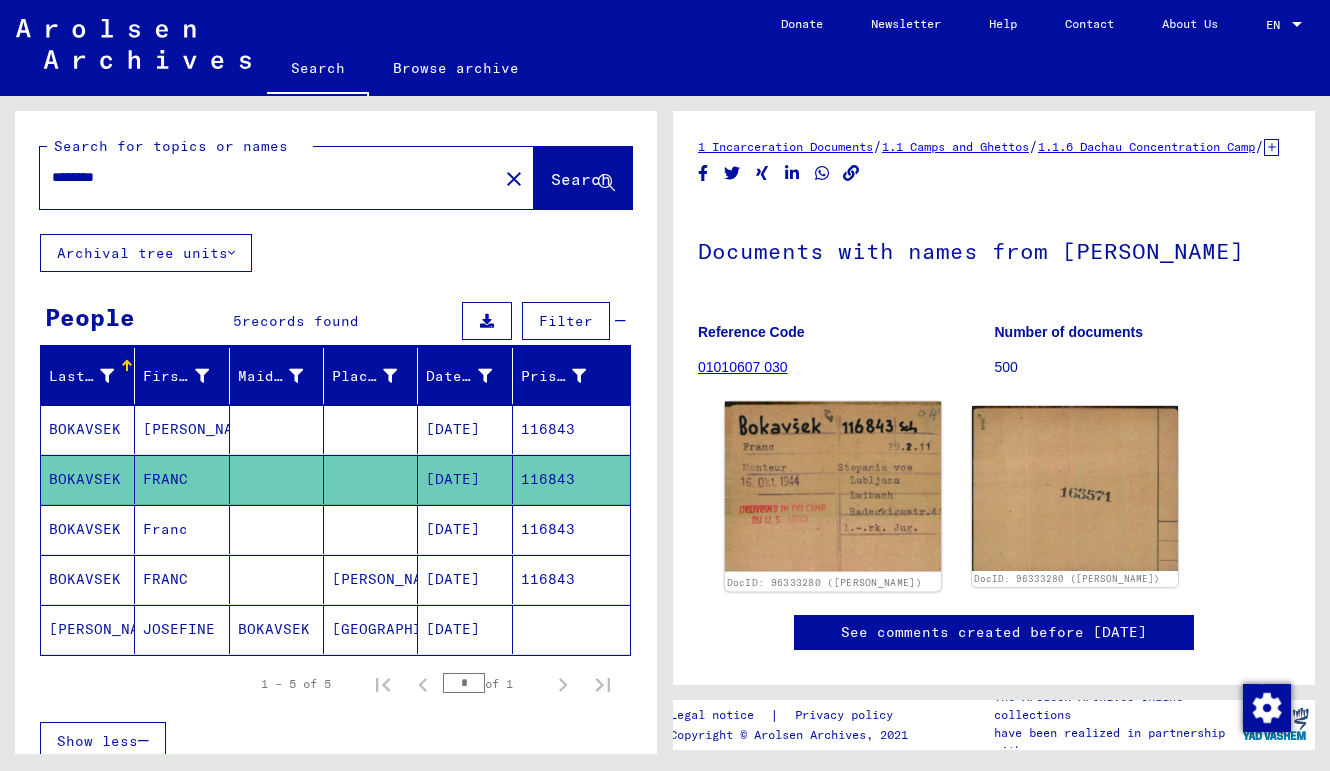 click 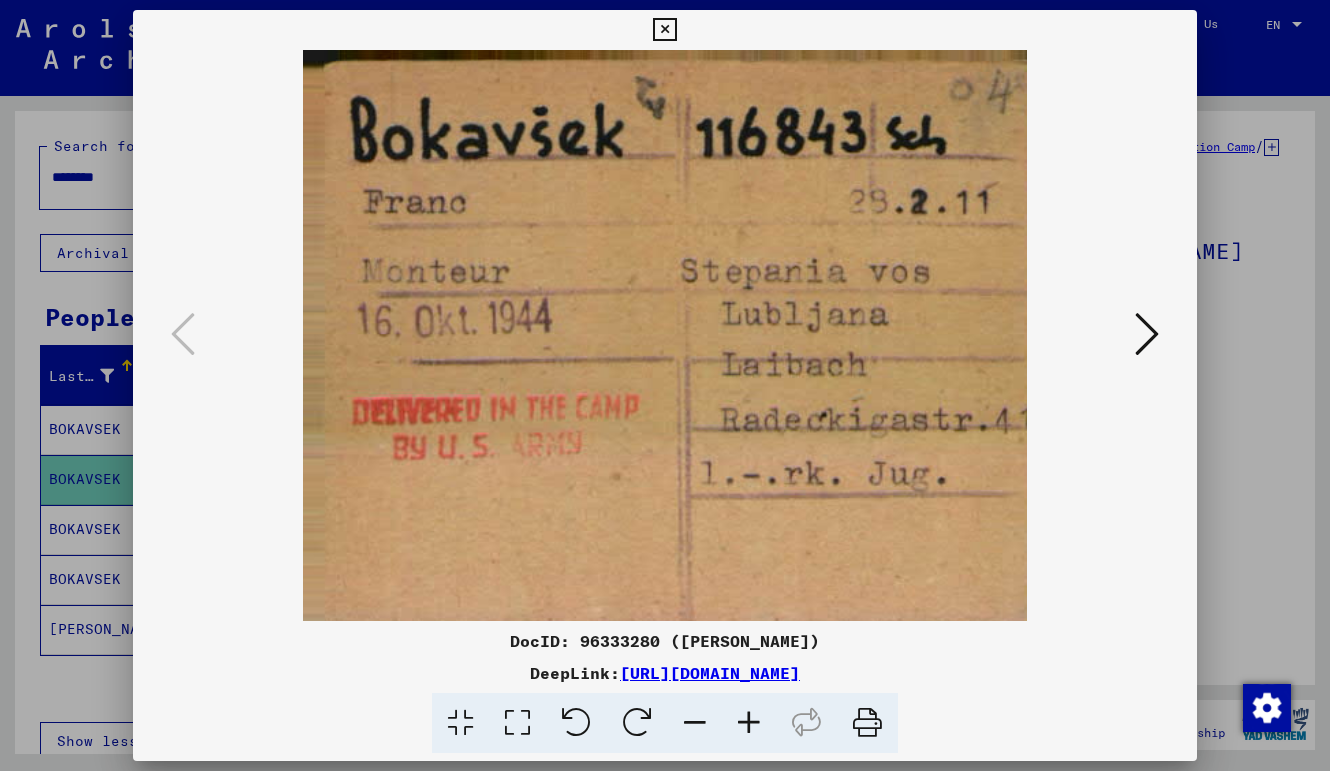 click at bounding box center [665, 385] 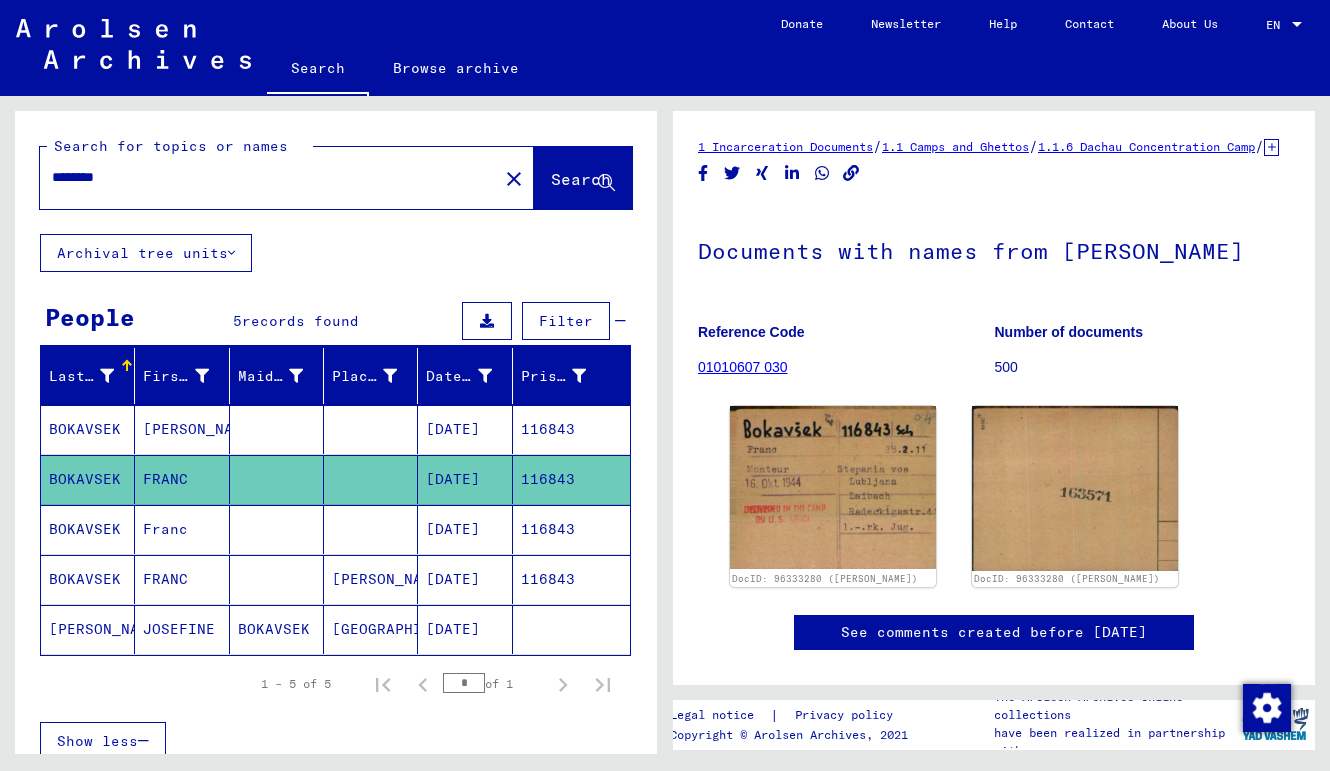 click on "[PERSON_NAME]" at bounding box center [182, 479] 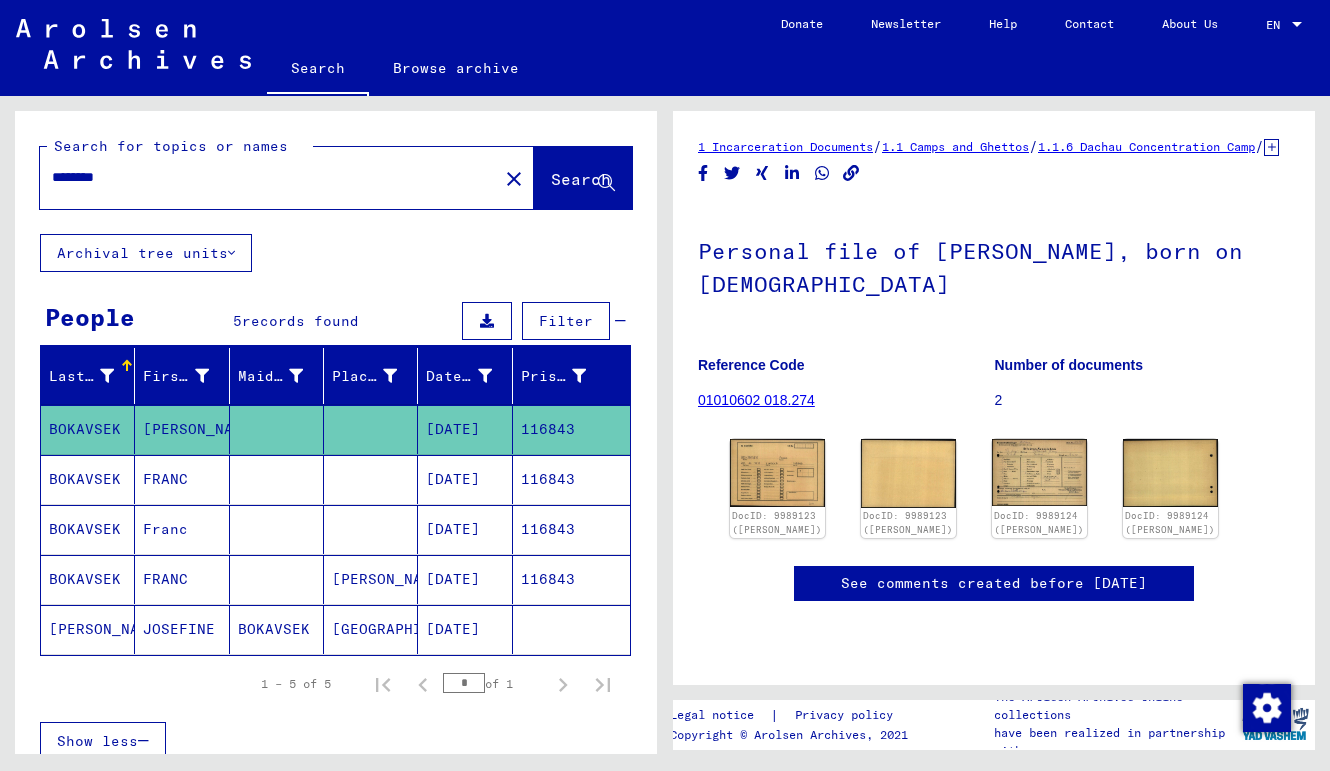 scroll, scrollTop: 0, scrollLeft: 0, axis: both 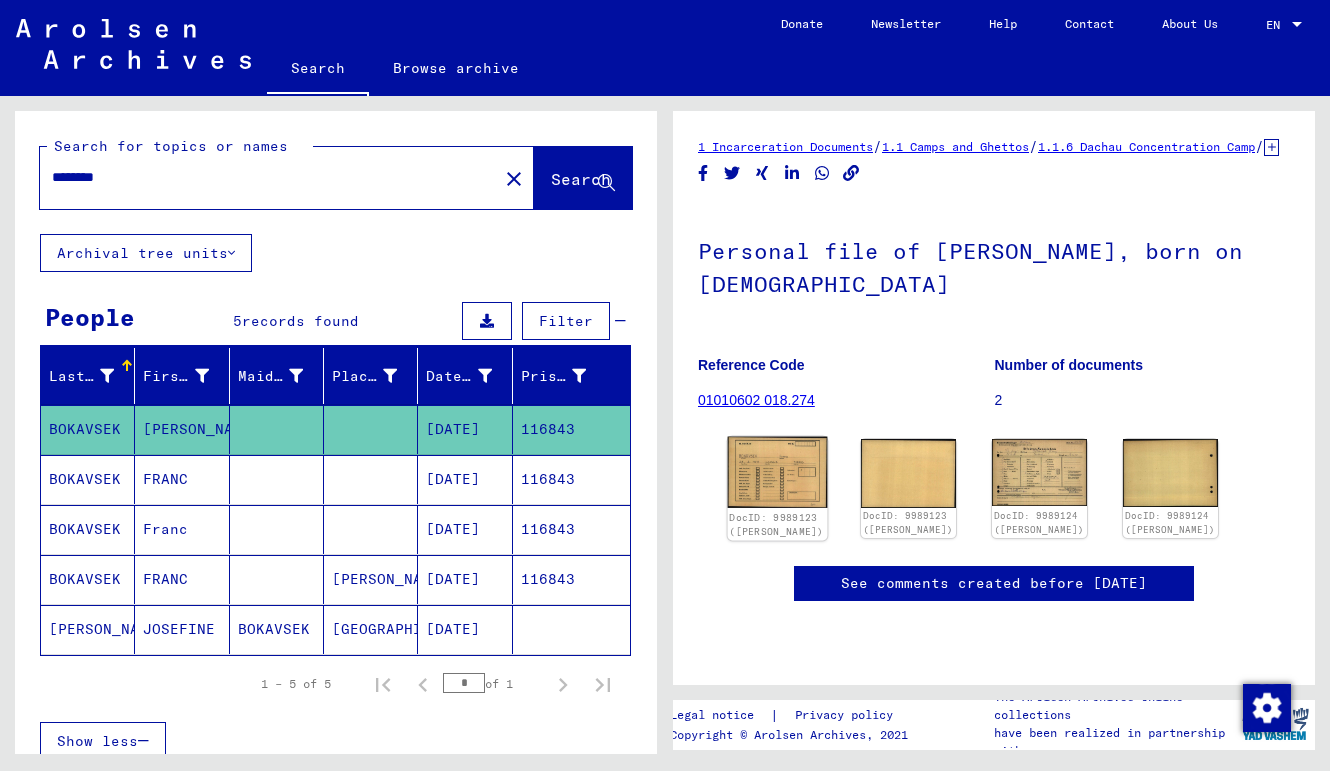 click 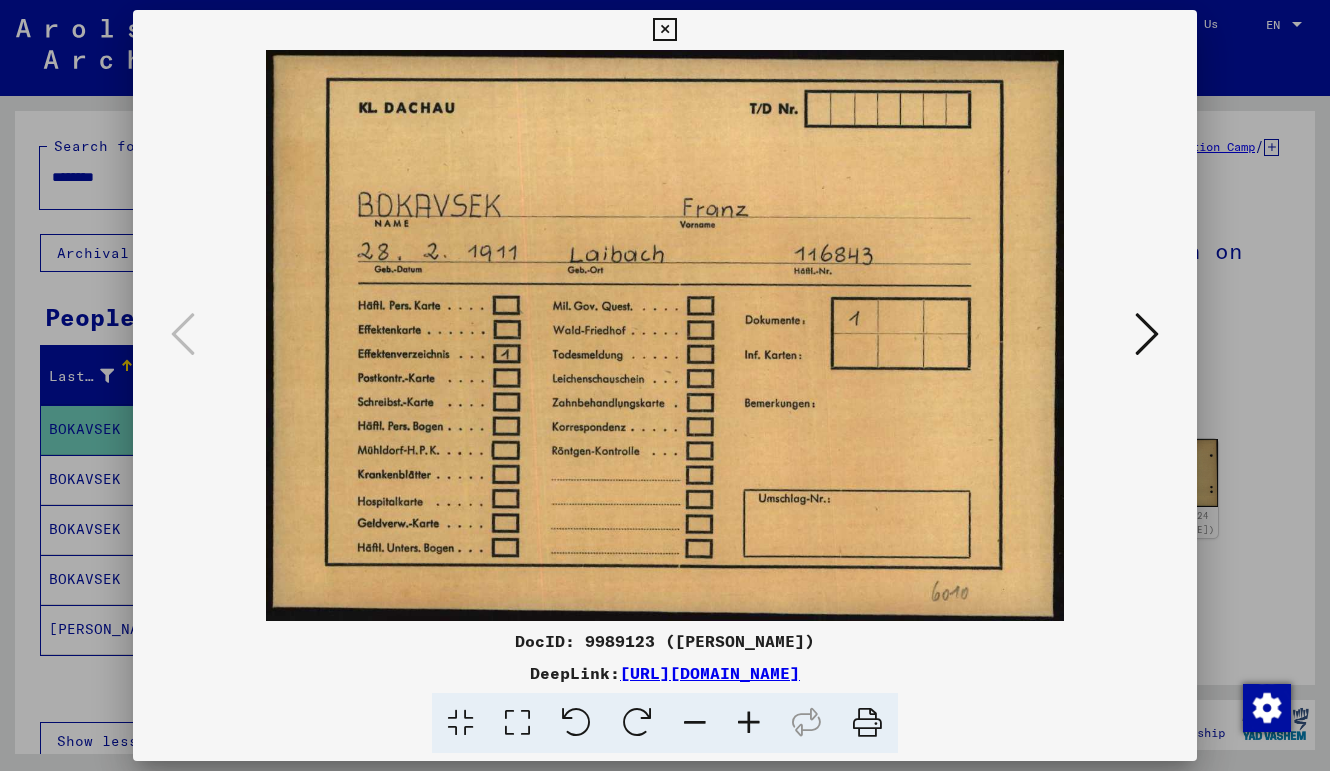 click at bounding box center [664, 30] 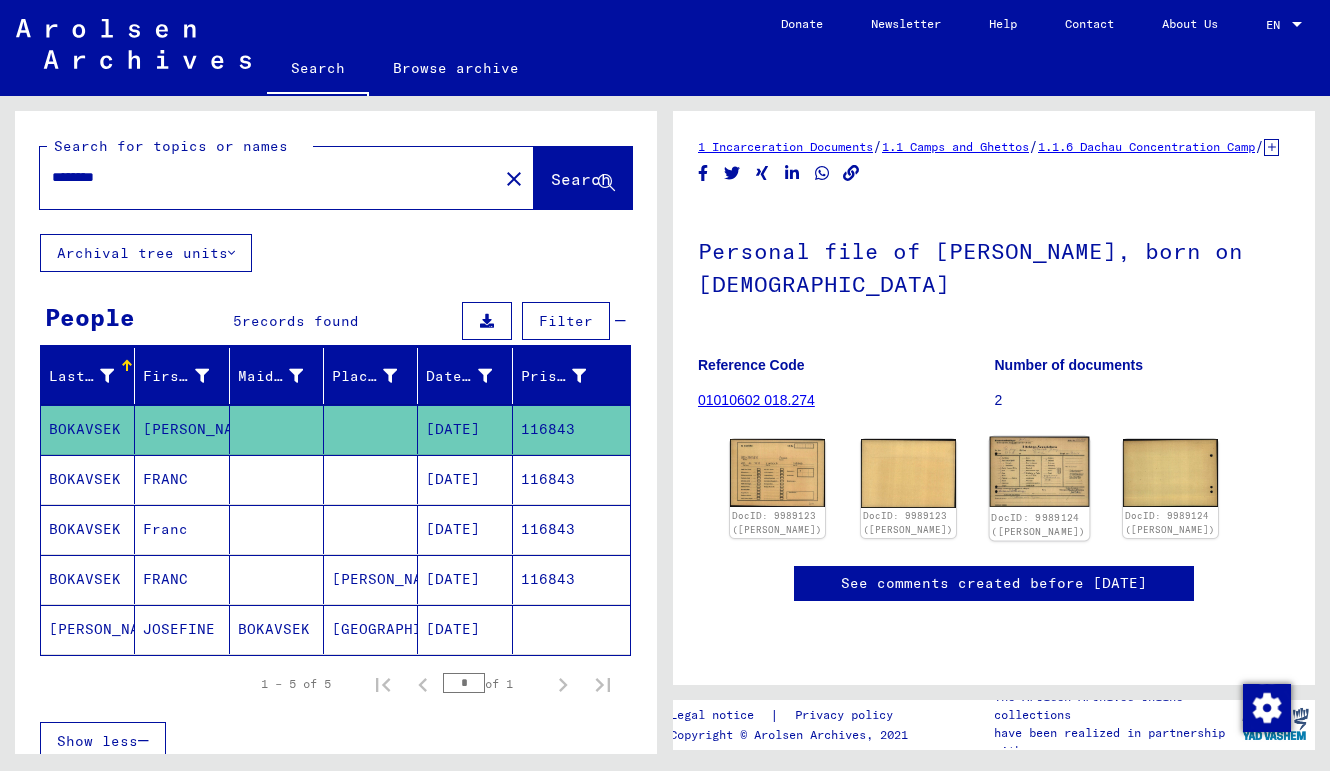 click 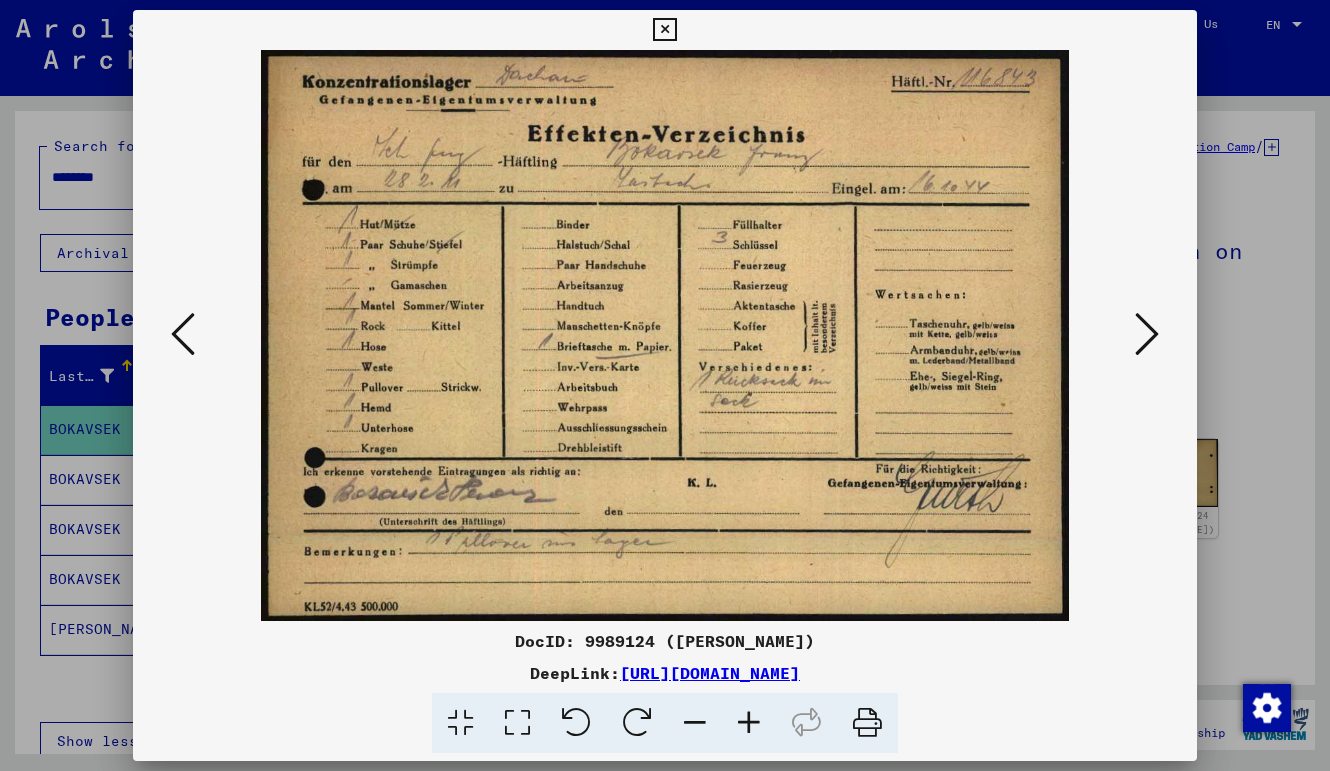 click at bounding box center [665, 385] 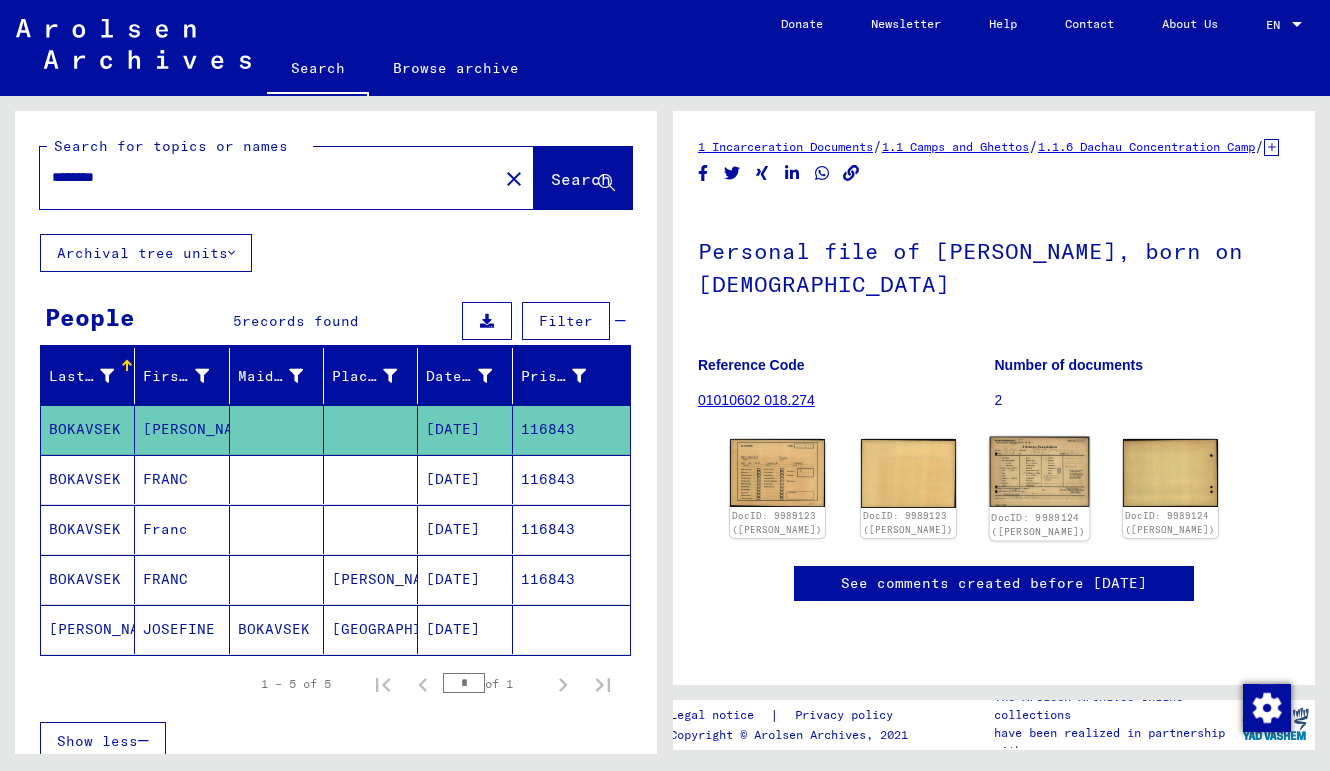 click 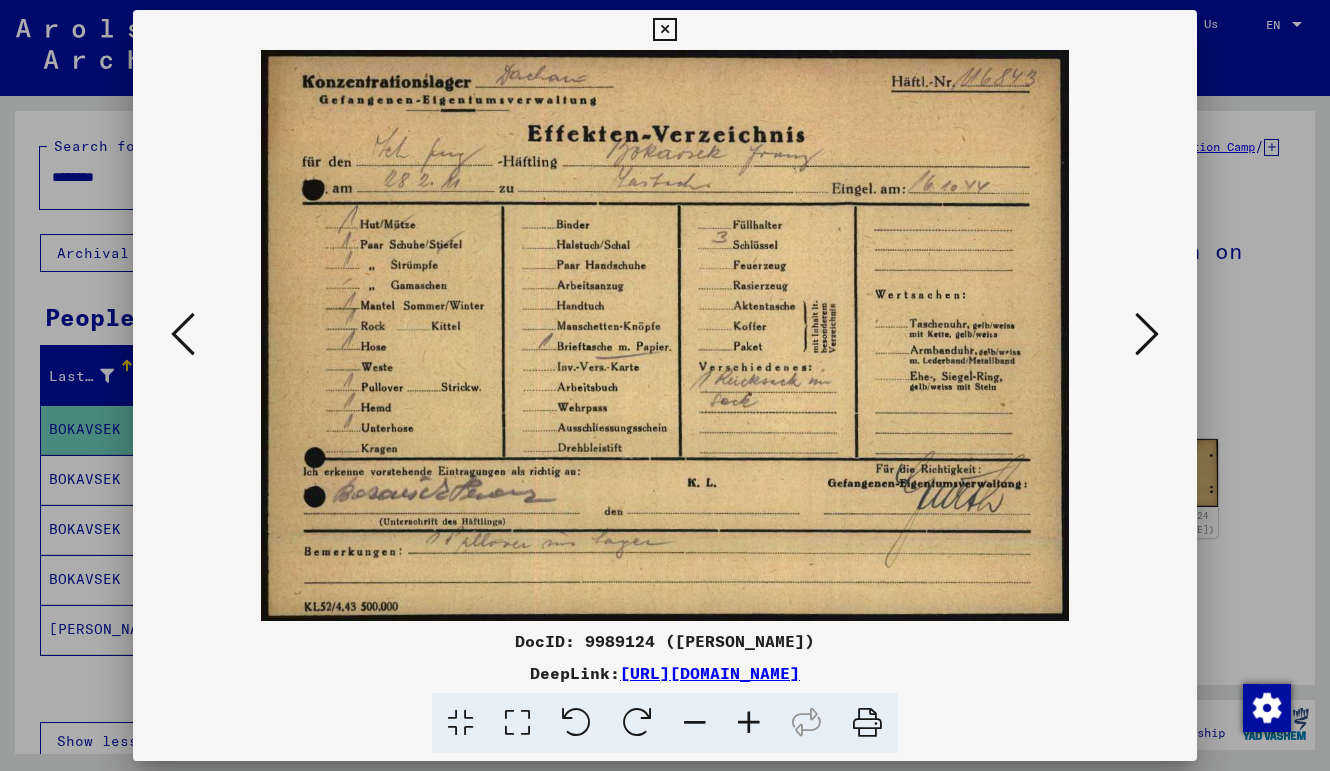 click at bounding box center (665, 385) 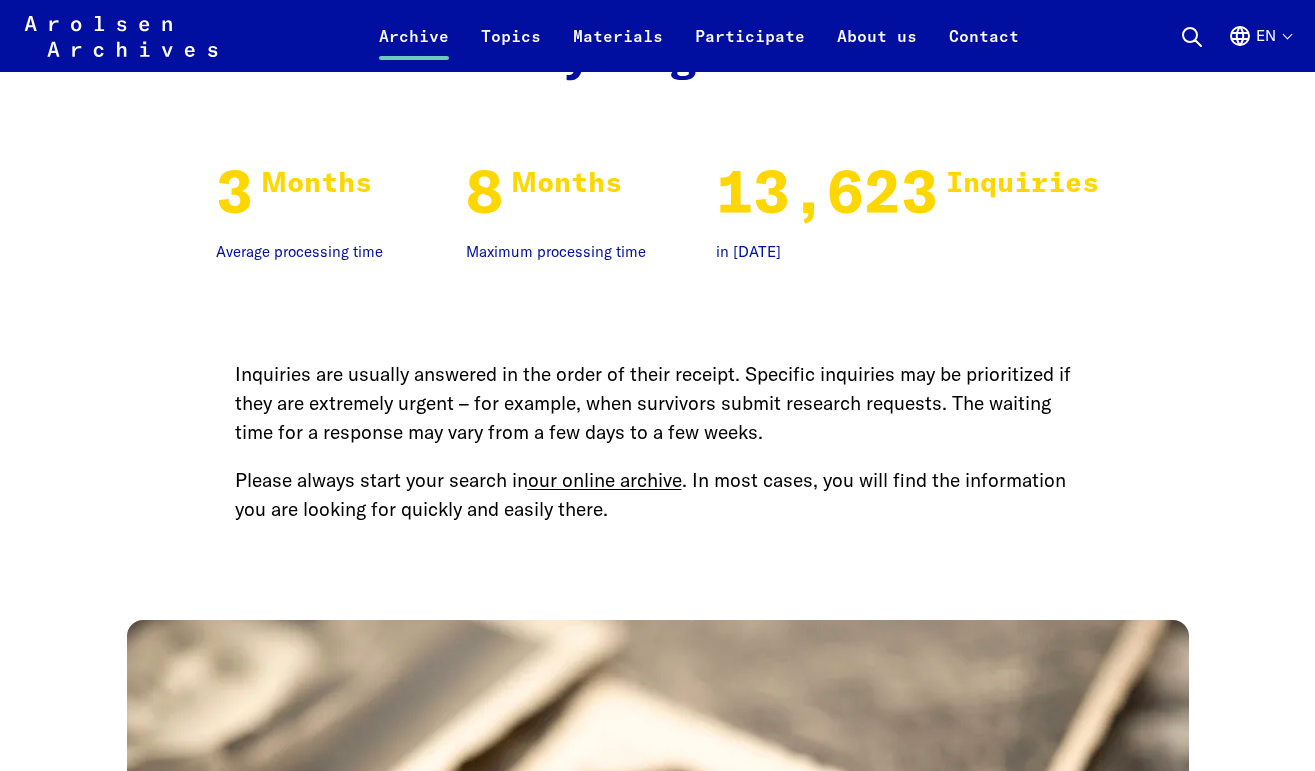 scroll, scrollTop: 3329, scrollLeft: 0, axis: vertical 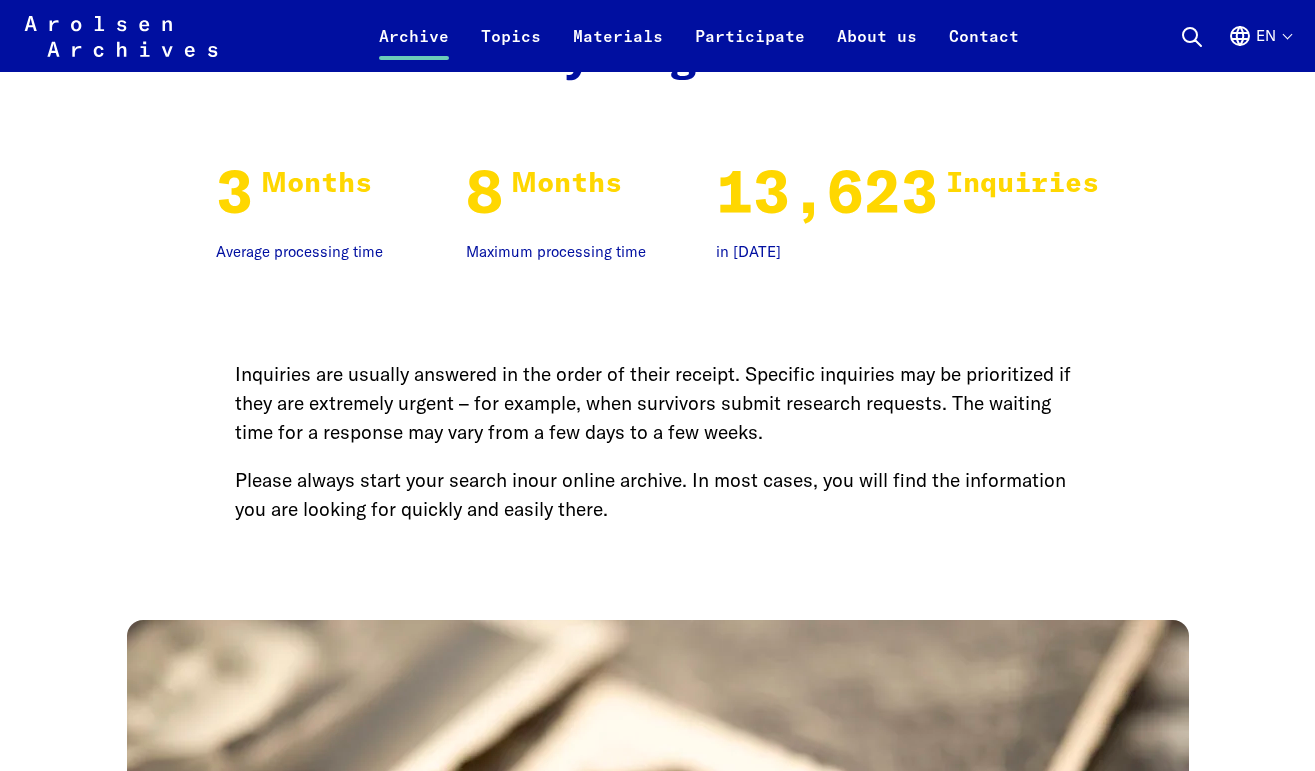 click on "our online archive" at bounding box center (605, 480) 